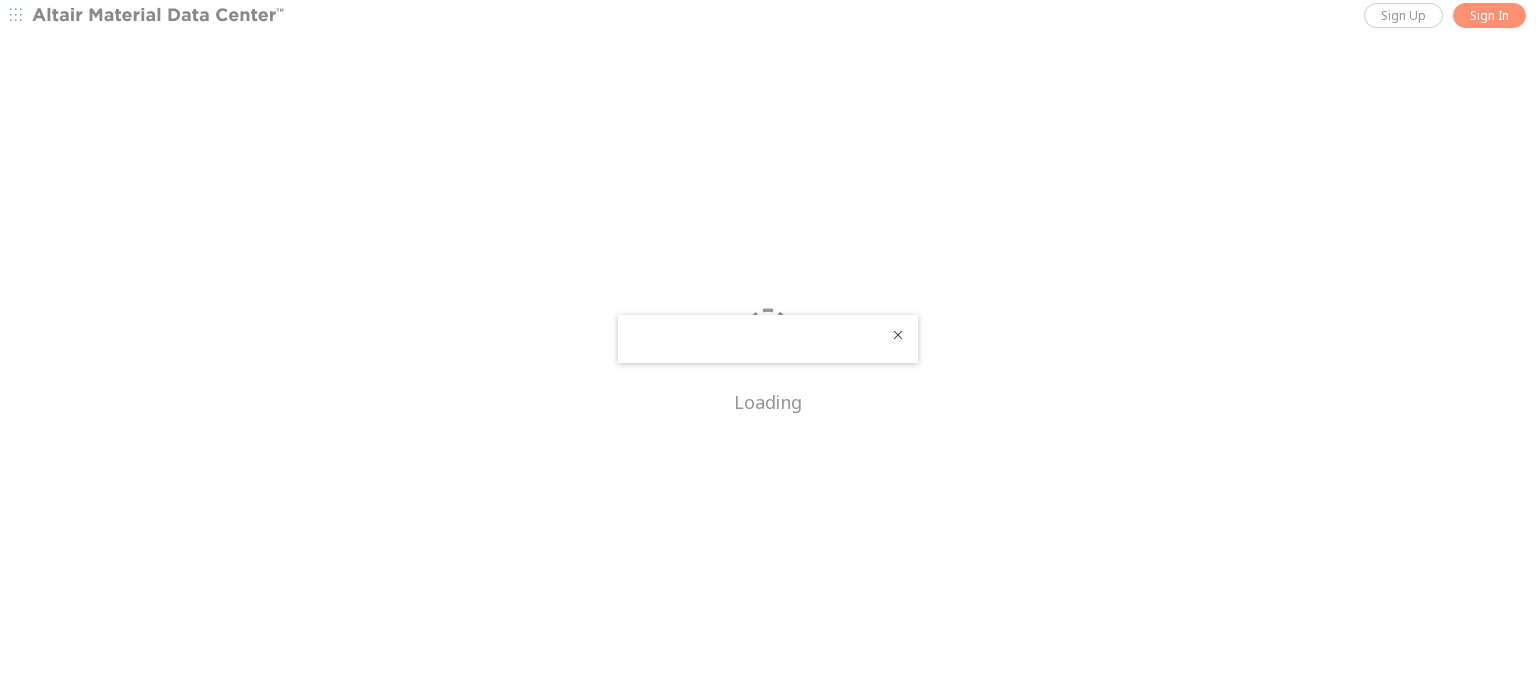 scroll, scrollTop: 0, scrollLeft: 0, axis: both 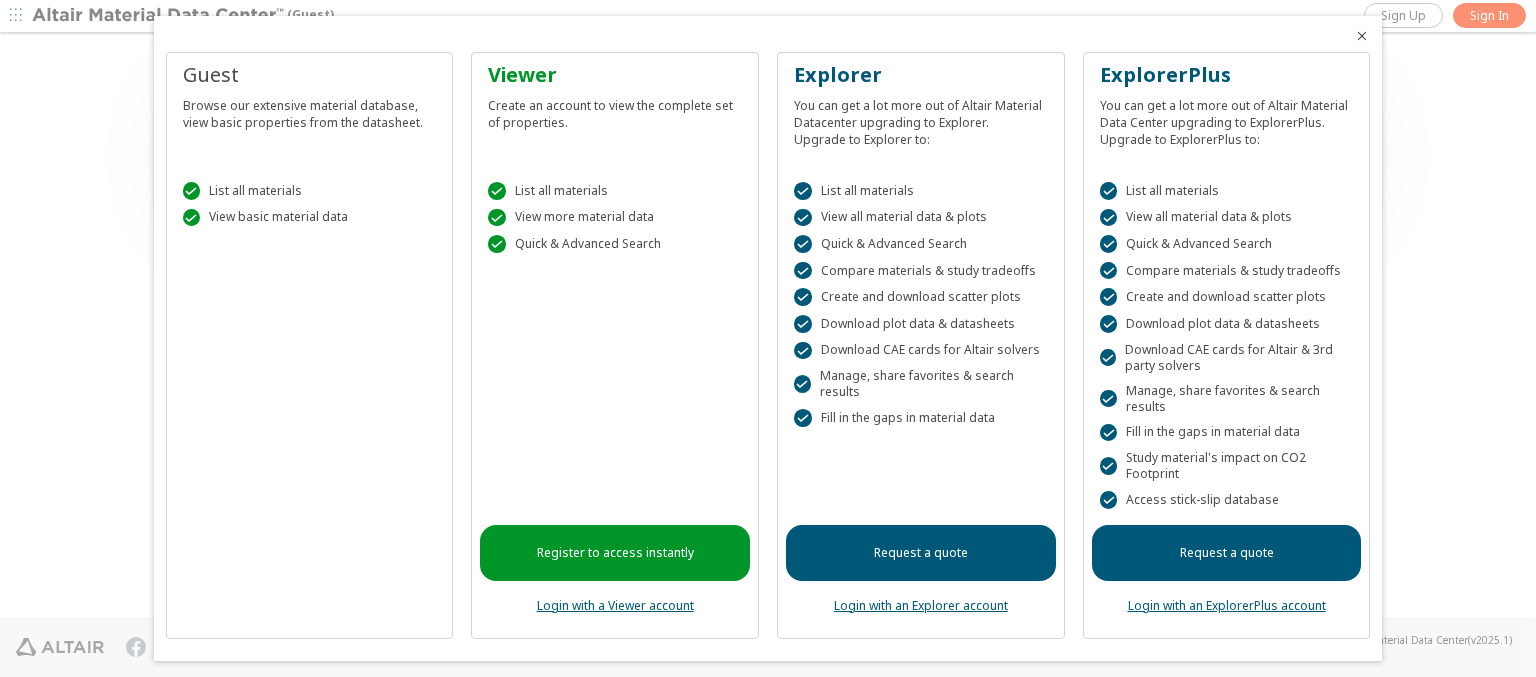 click at bounding box center [1362, 36] 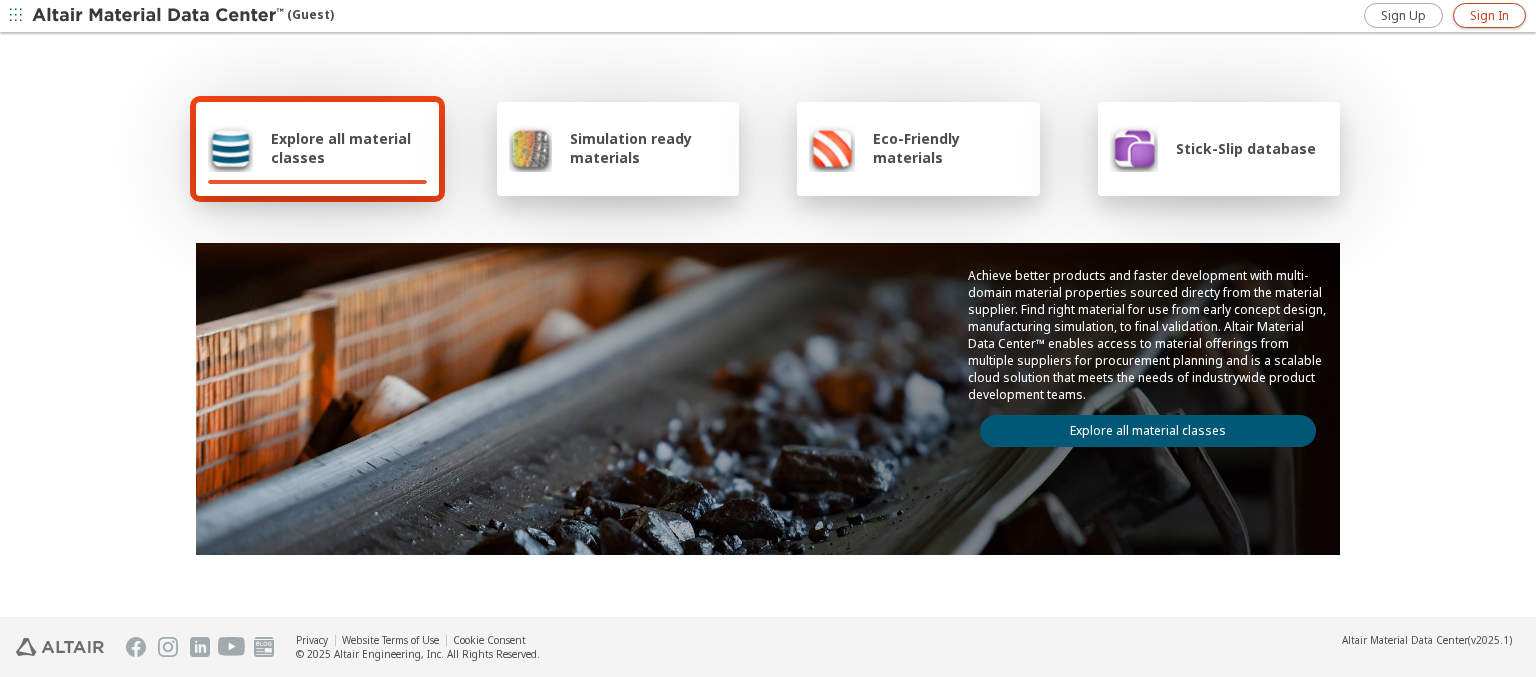 click on "Sign In" at bounding box center (1489, 16) 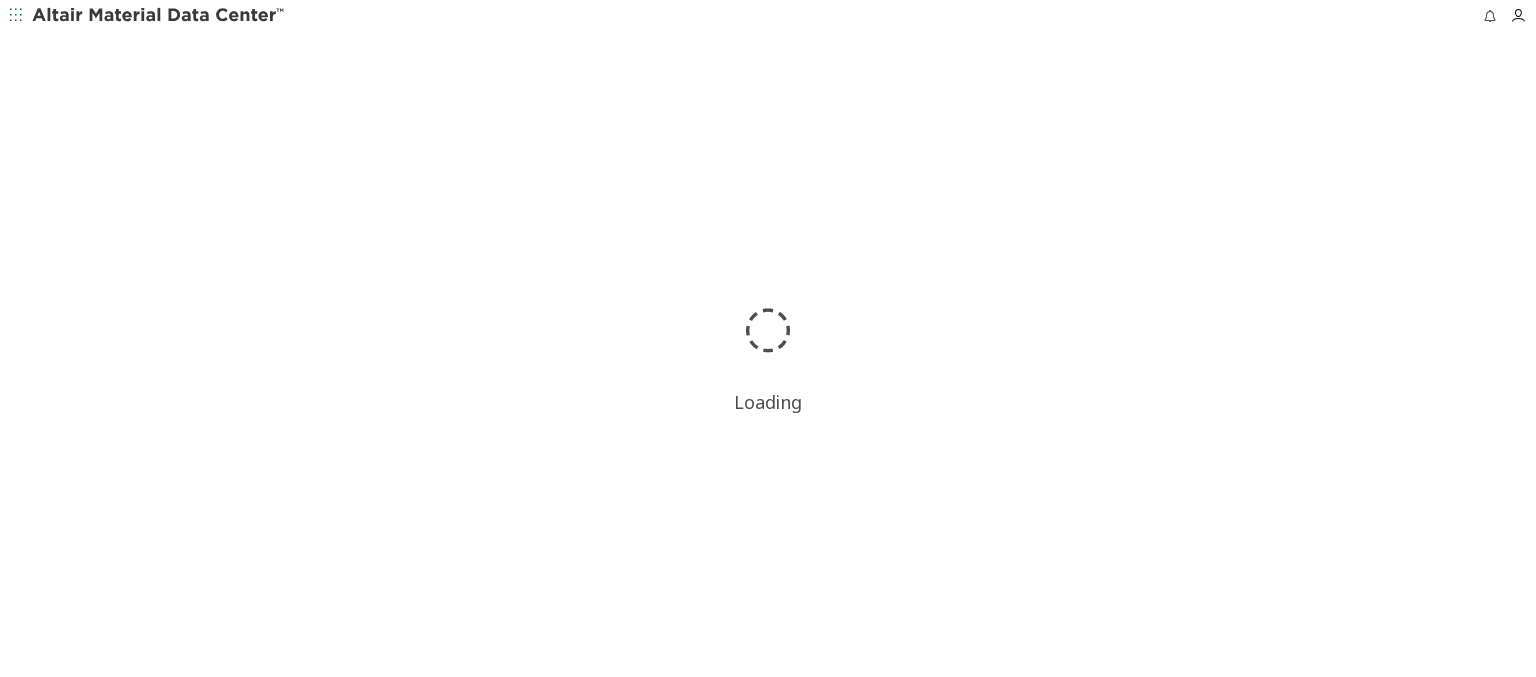 scroll, scrollTop: 0, scrollLeft: 0, axis: both 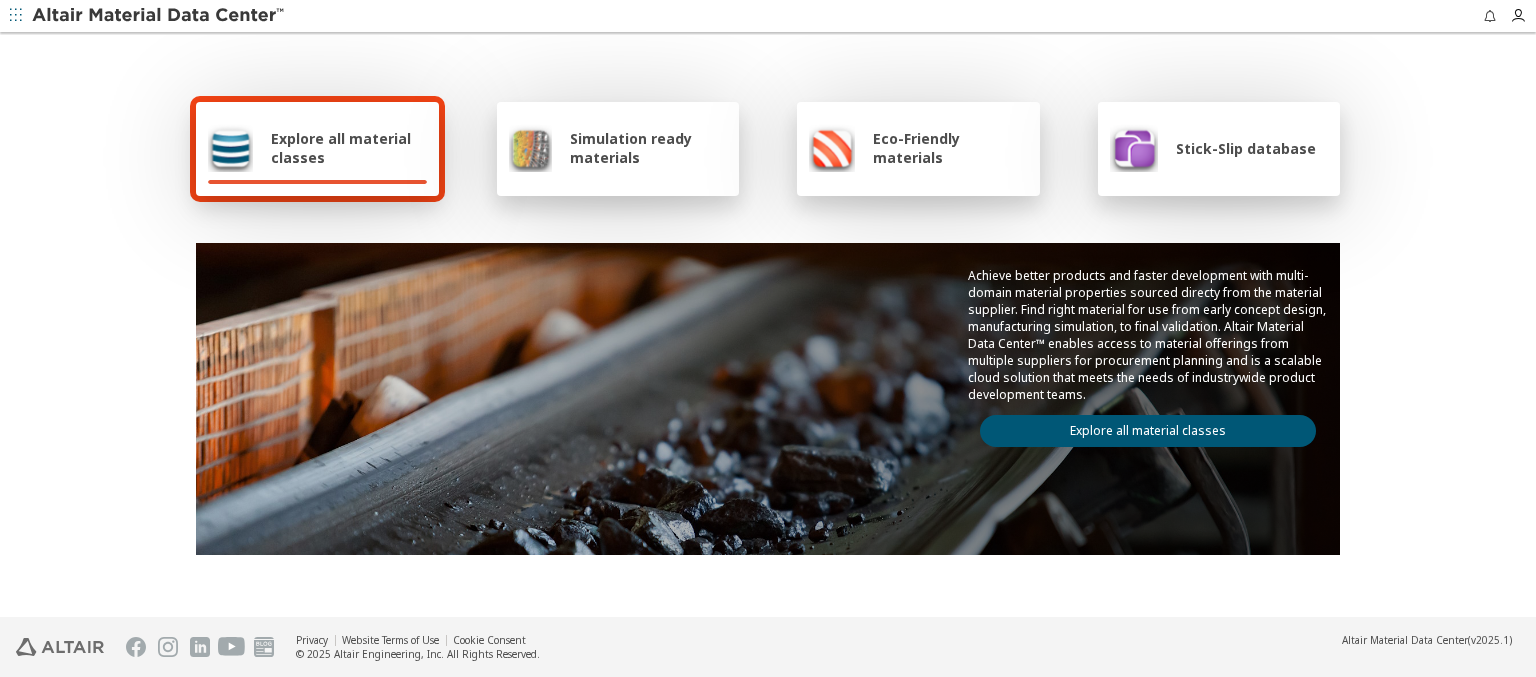 click at bounding box center [159, 16] 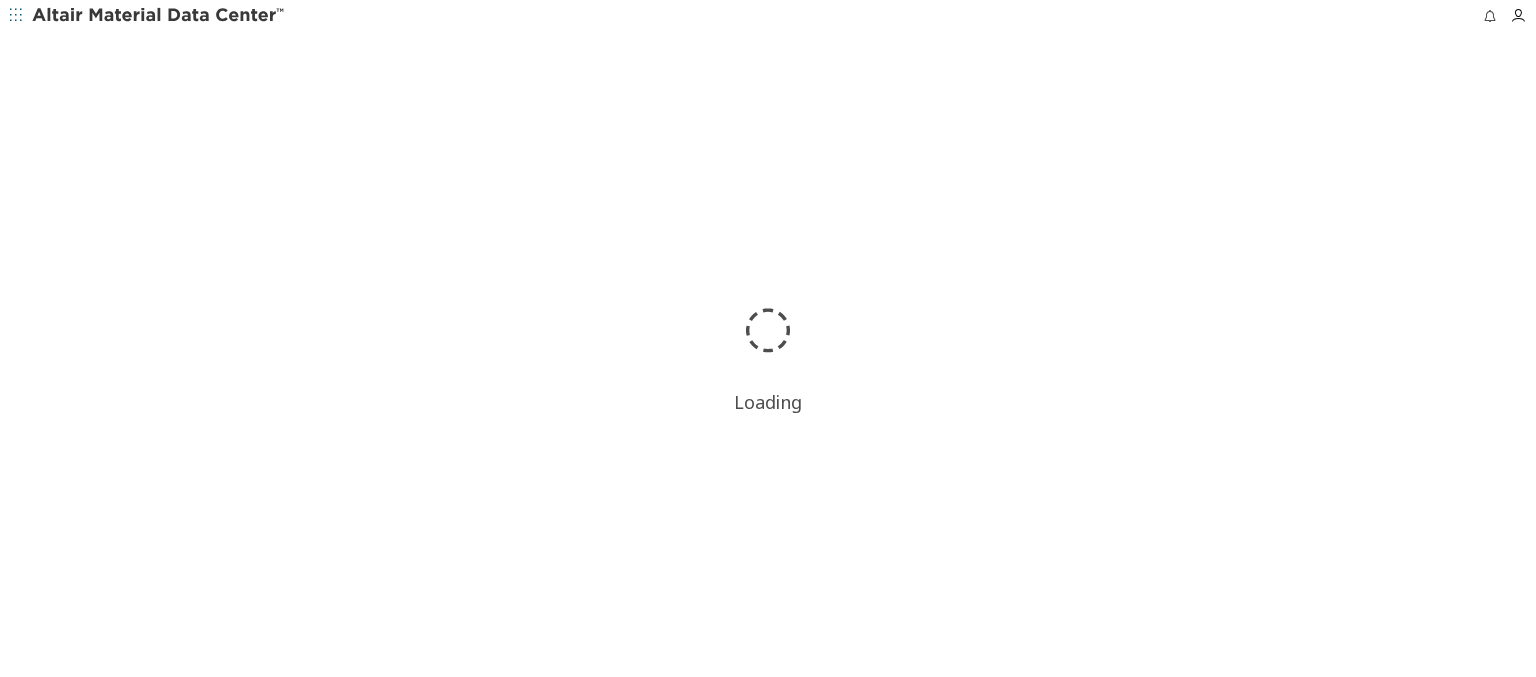 scroll, scrollTop: 0, scrollLeft: 0, axis: both 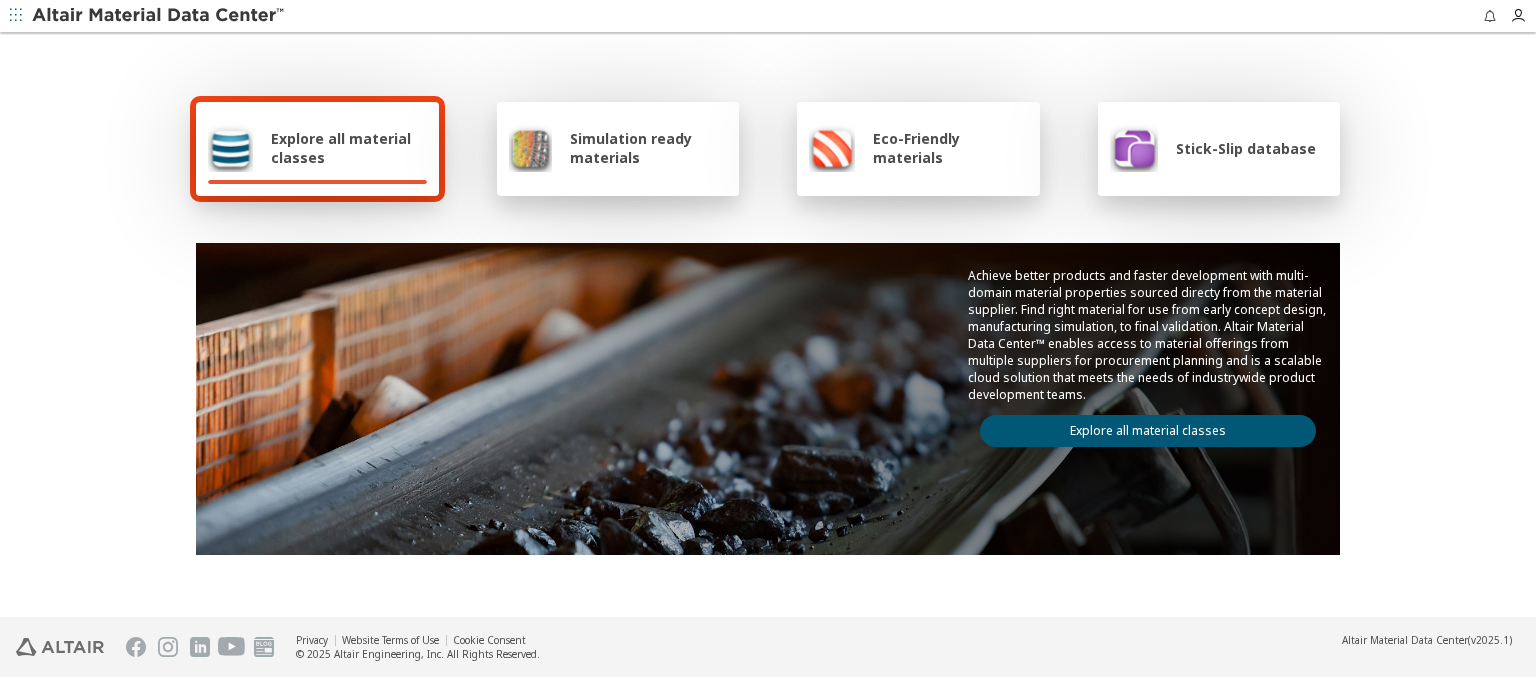 click on "Simulation ready materials" at bounding box center [648, 148] 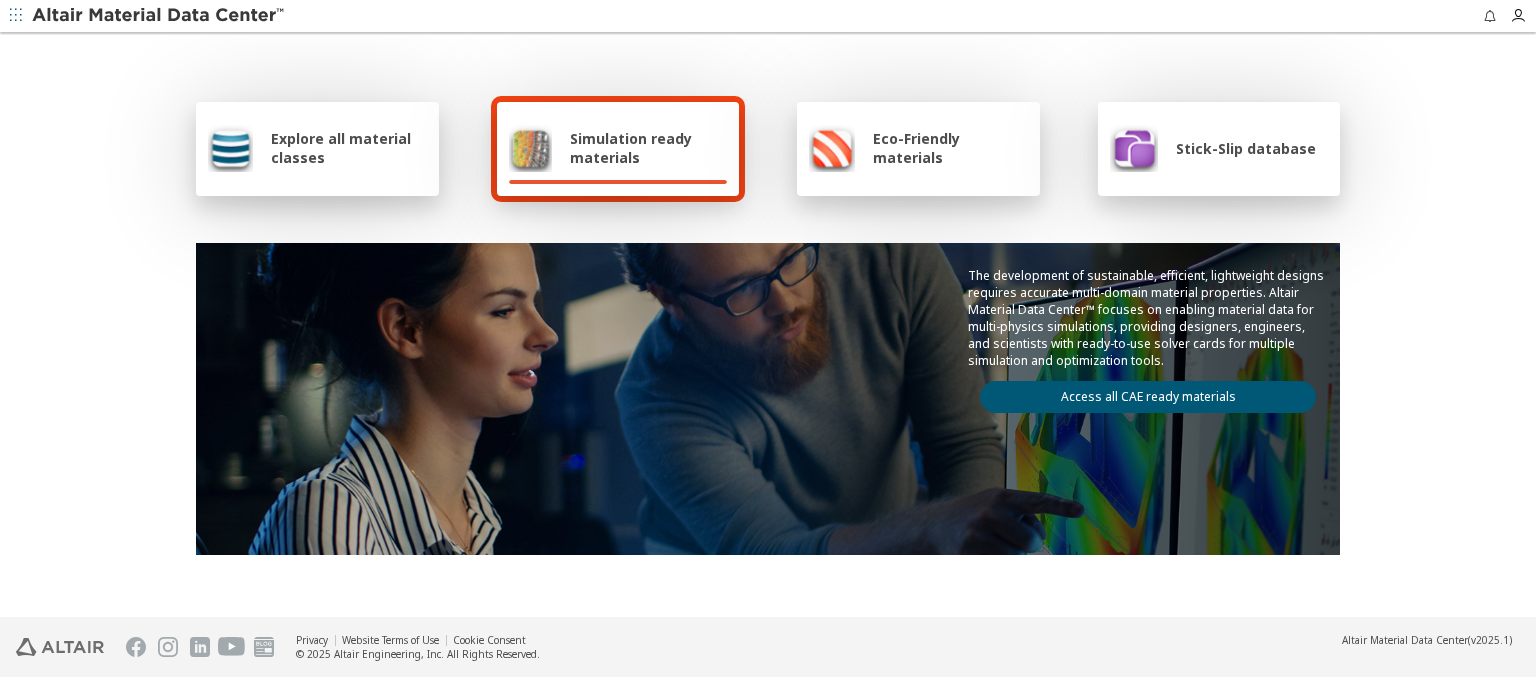 click on "Access all CAE ready materials" at bounding box center [1148, 397] 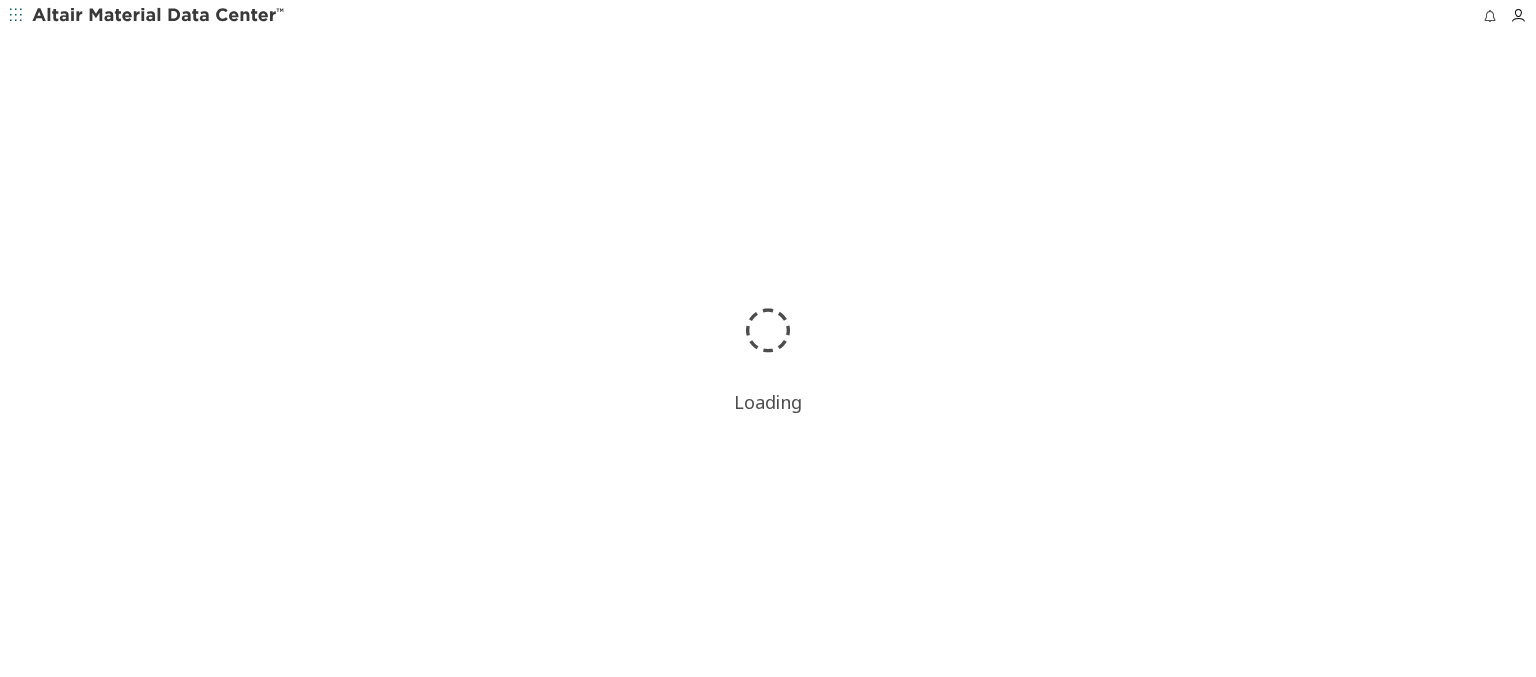 scroll, scrollTop: 0, scrollLeft: 0, axis: both 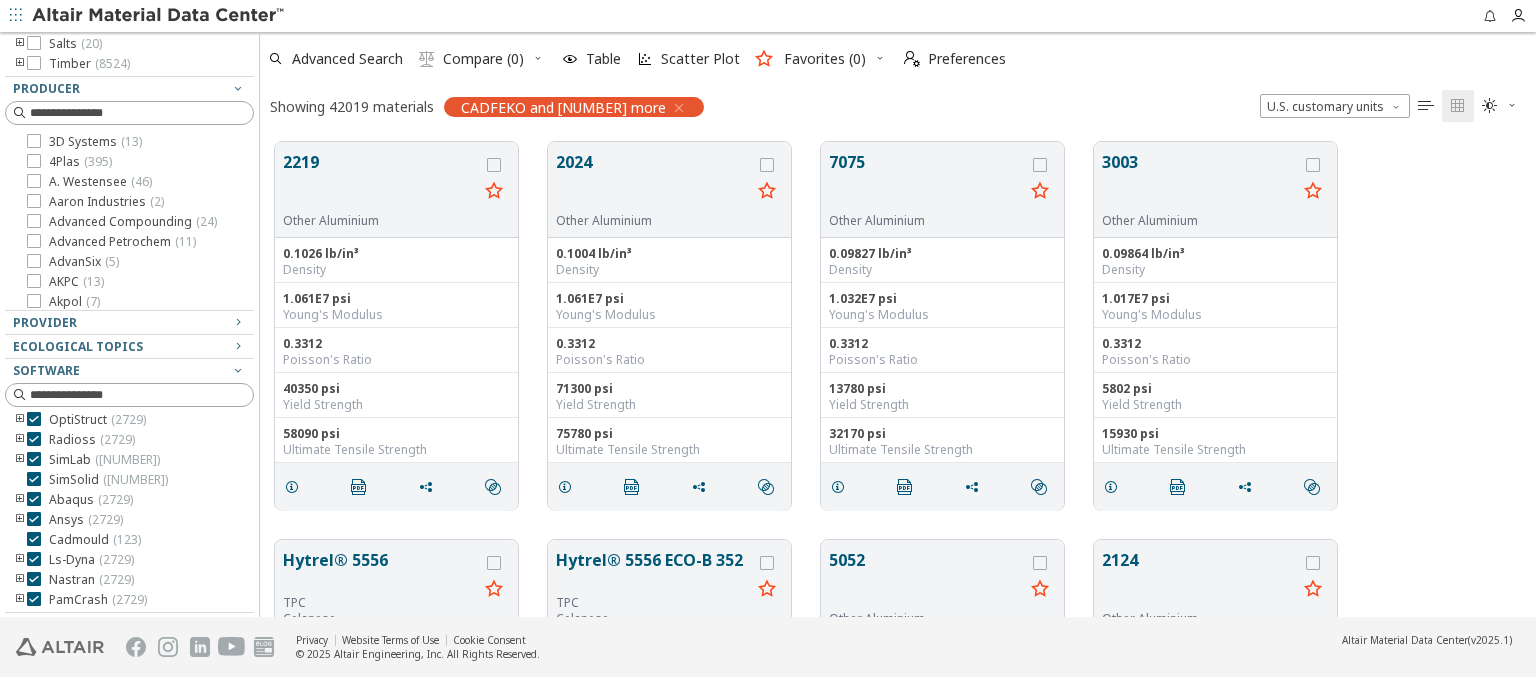 click on "Clear All Filters" at bounding box center [129, -296] 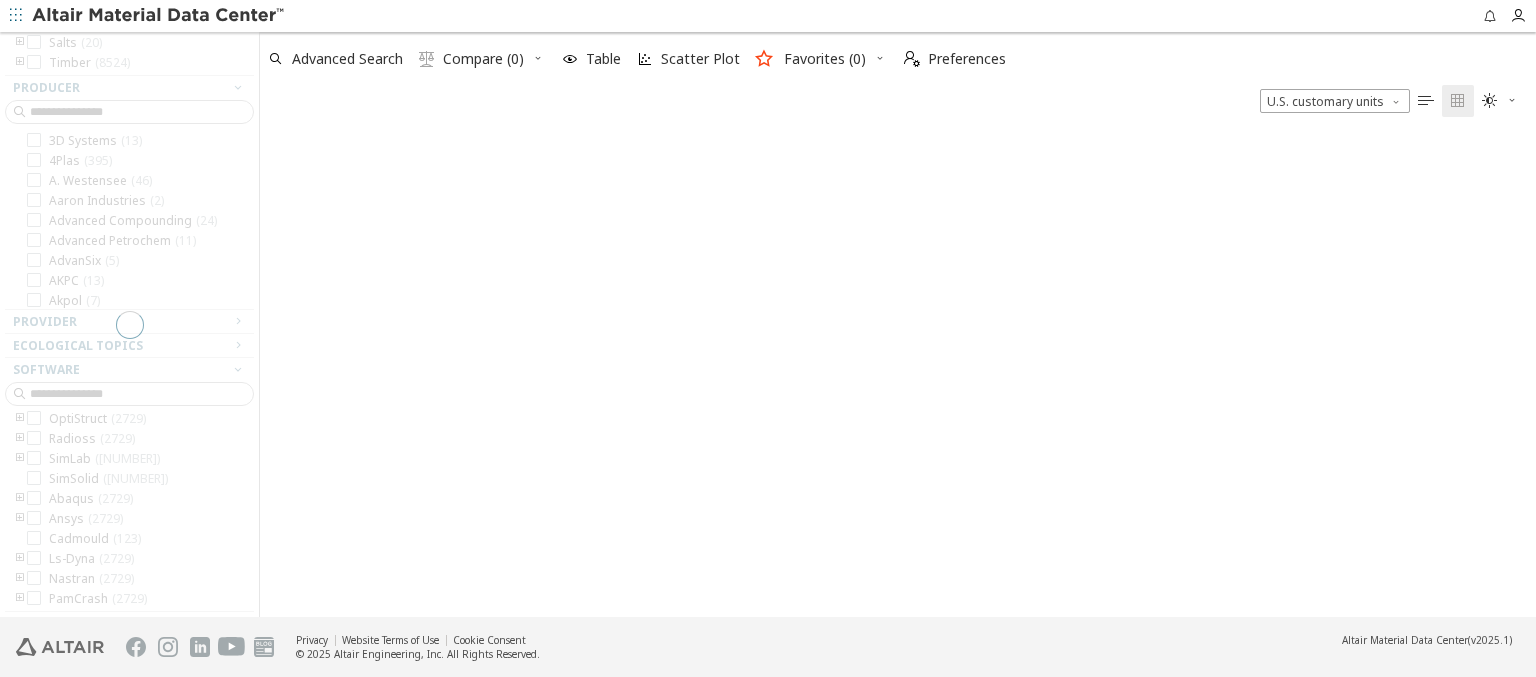 scroll, scrollTop: 0, scrollLeft: 0, axis: both 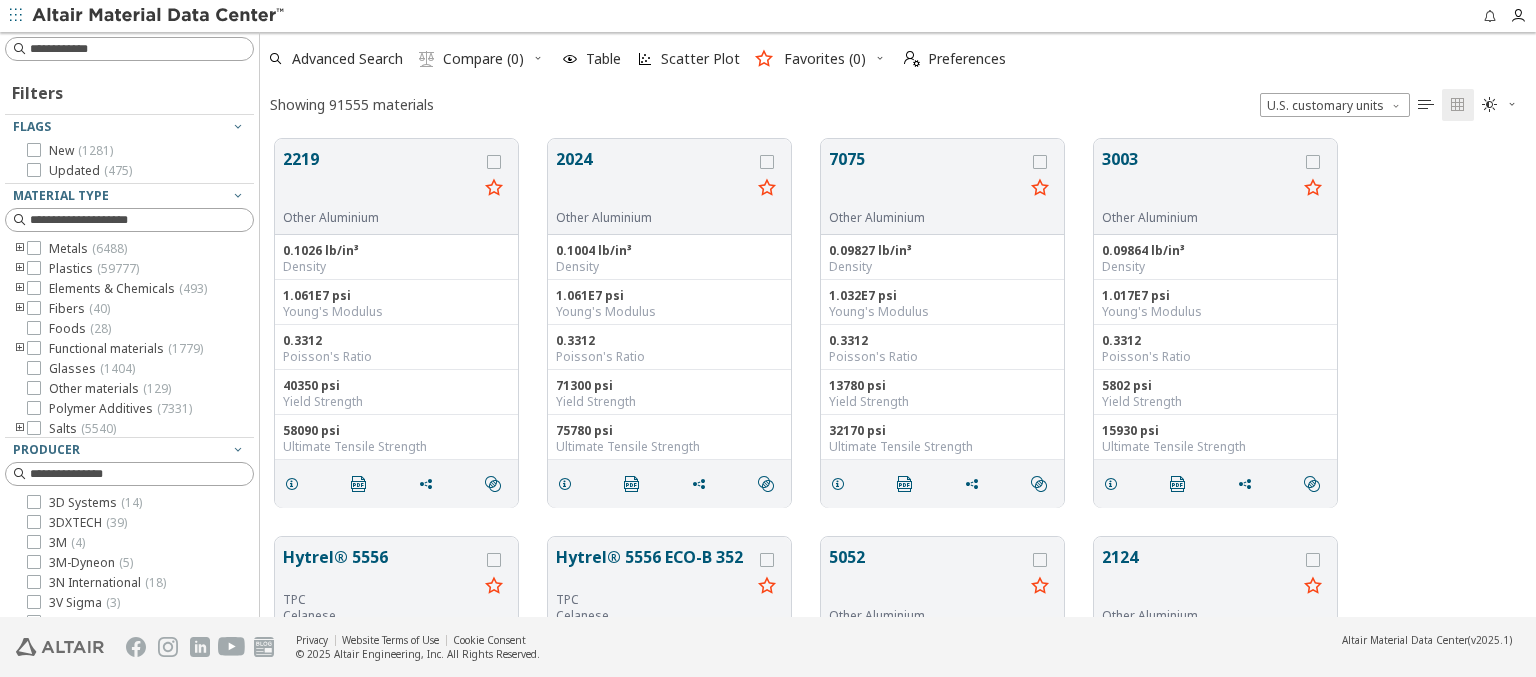 click on "CADFEKO ( 3308 )" at bounding box center [95, 621] 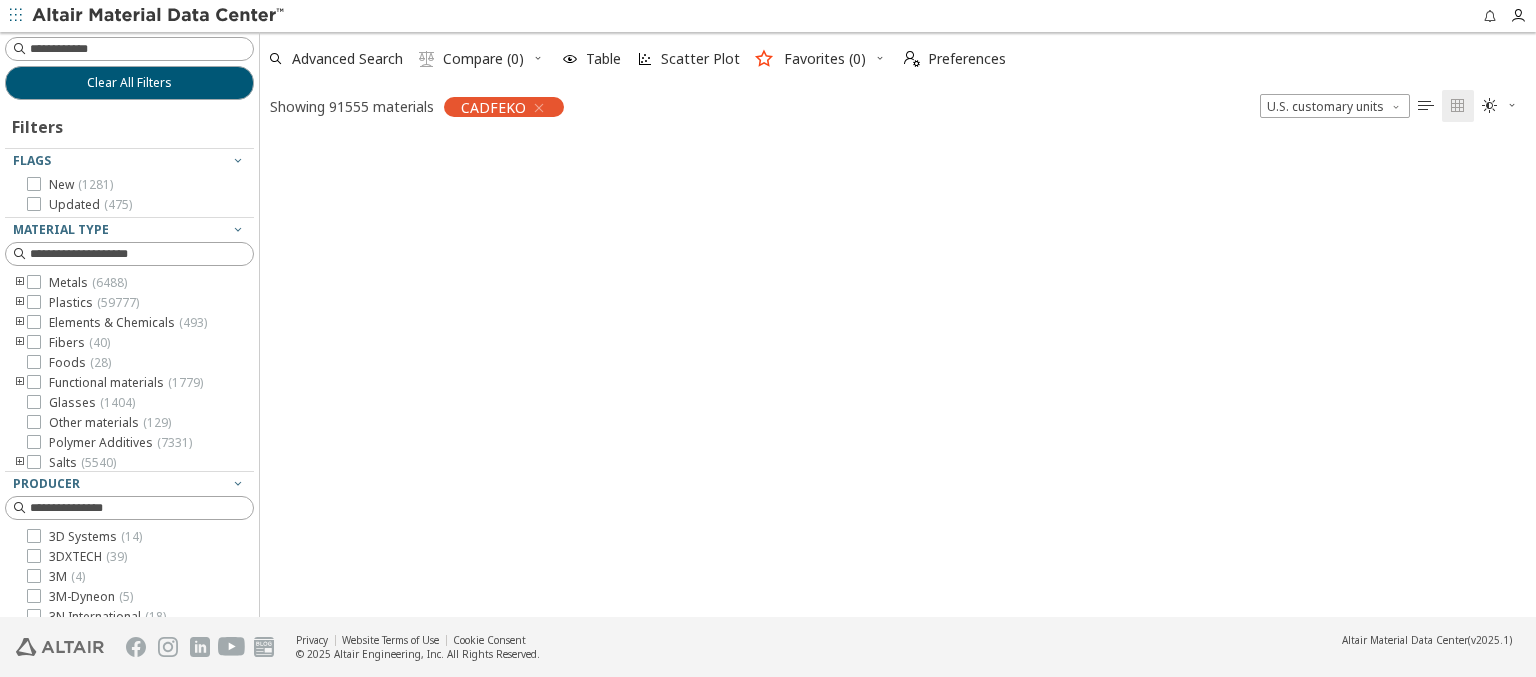 scroll, scrollTop: 4, scrollLeft: 0, axis: vertical 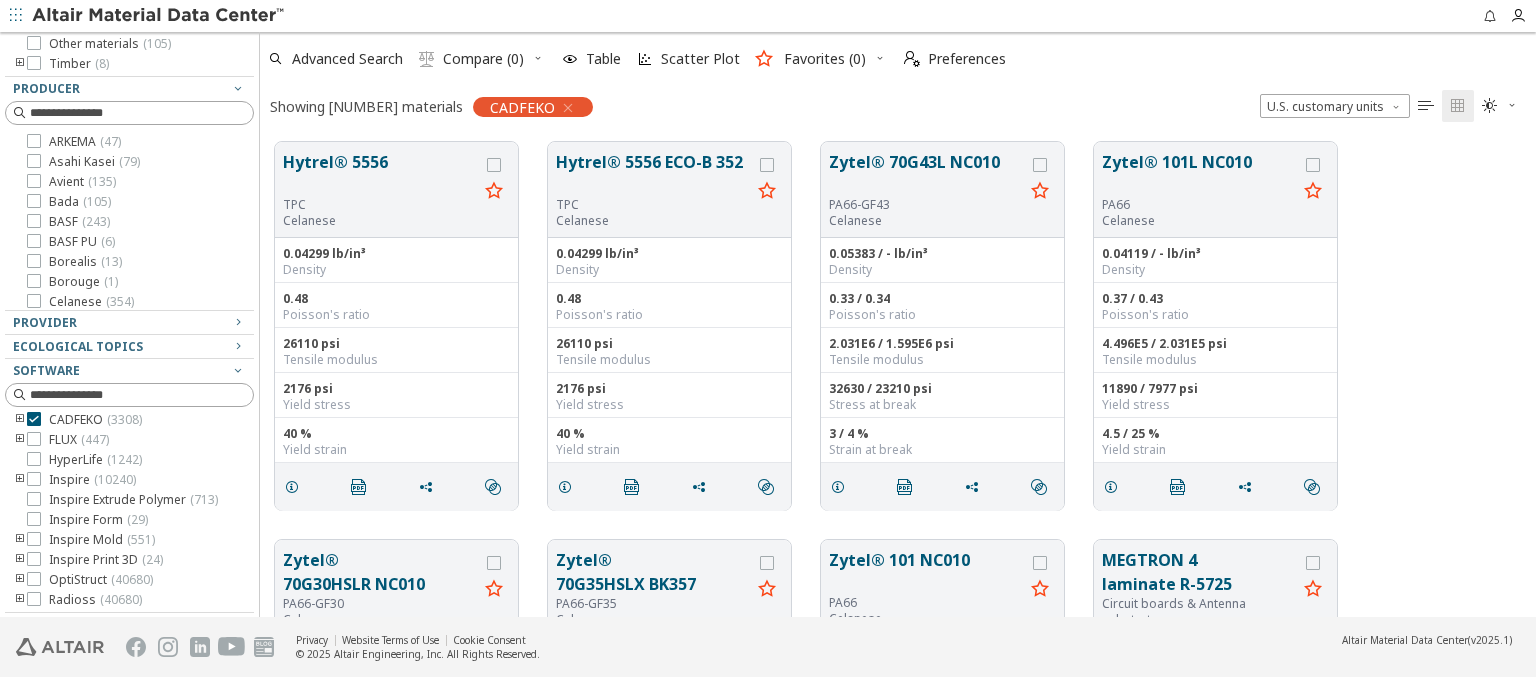 click on "Clear All Filters" at bounding box center [129, -256] 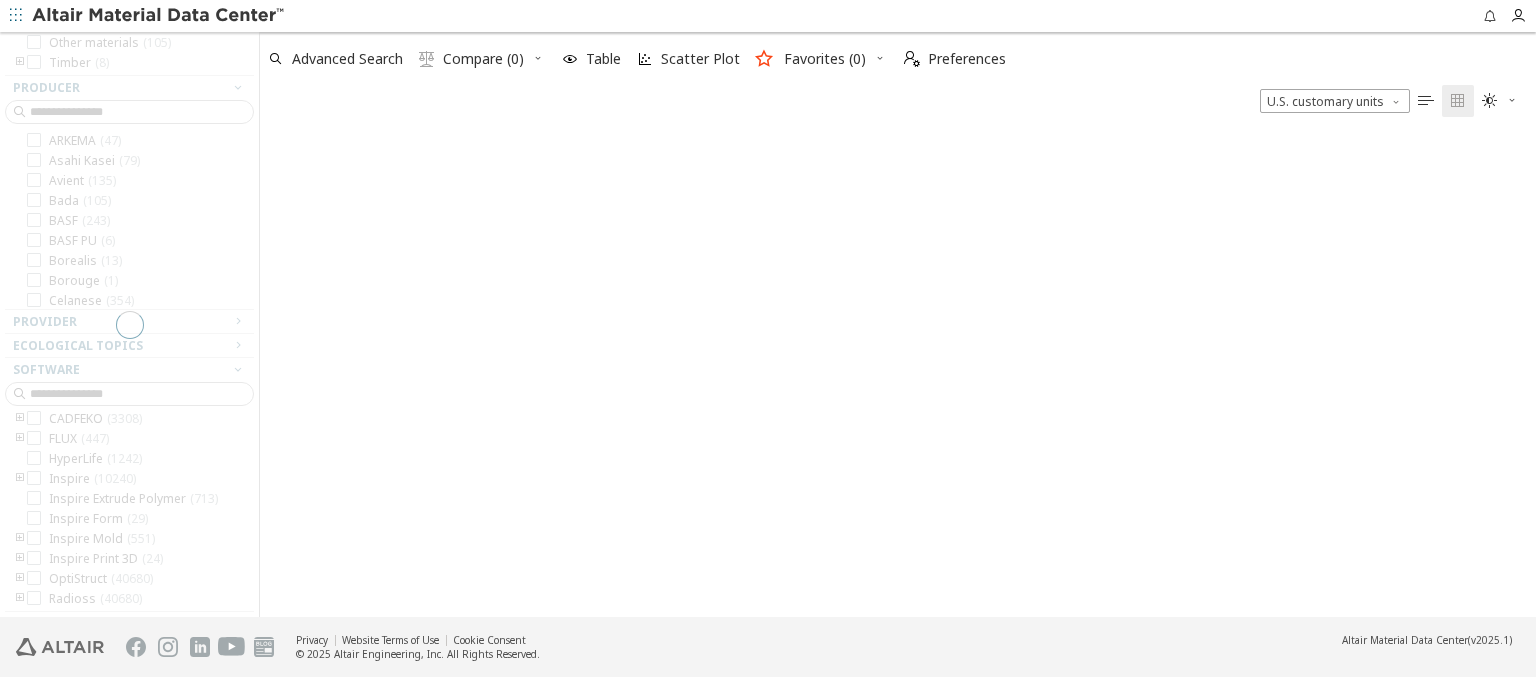 scroll, scrollTop: 0, scrollLeft: 0, axis: both 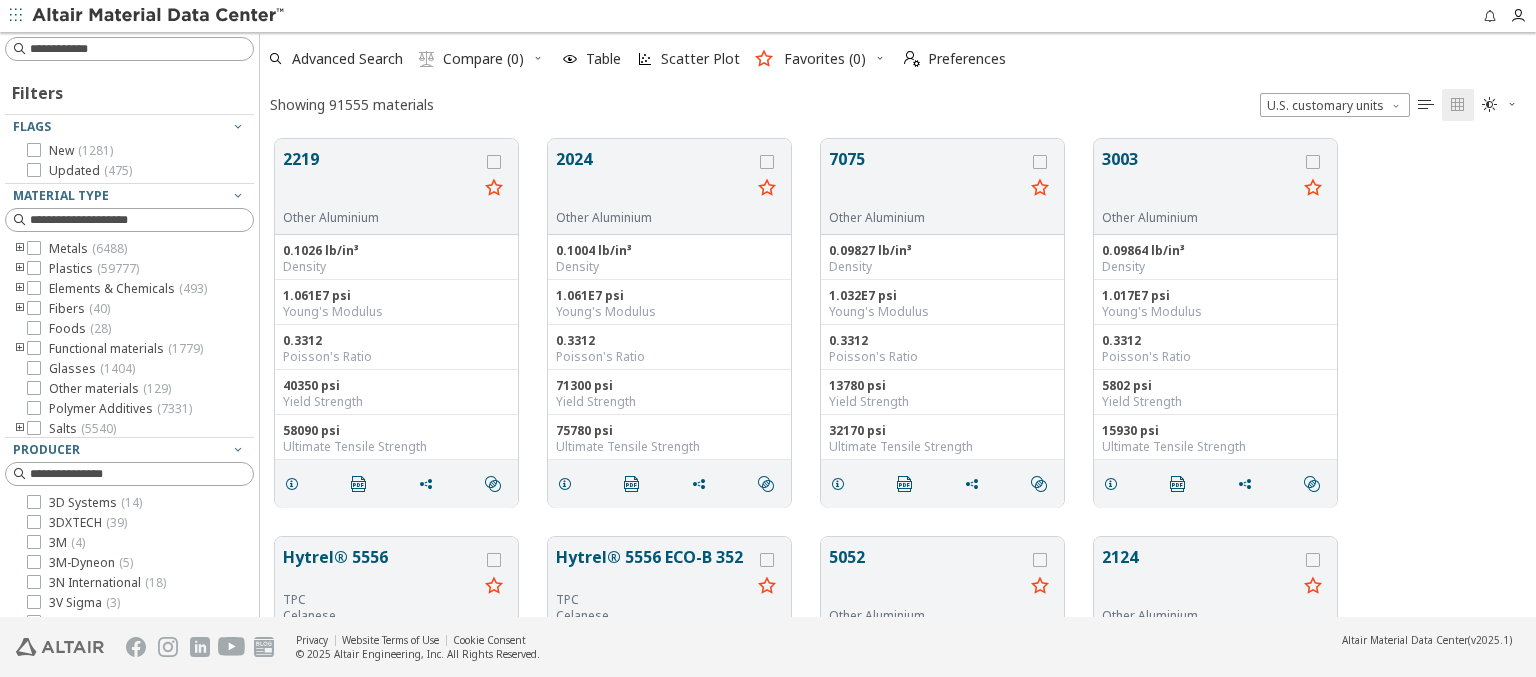 click on "FLUX ( 447 )" at bounding box center [79, 801] 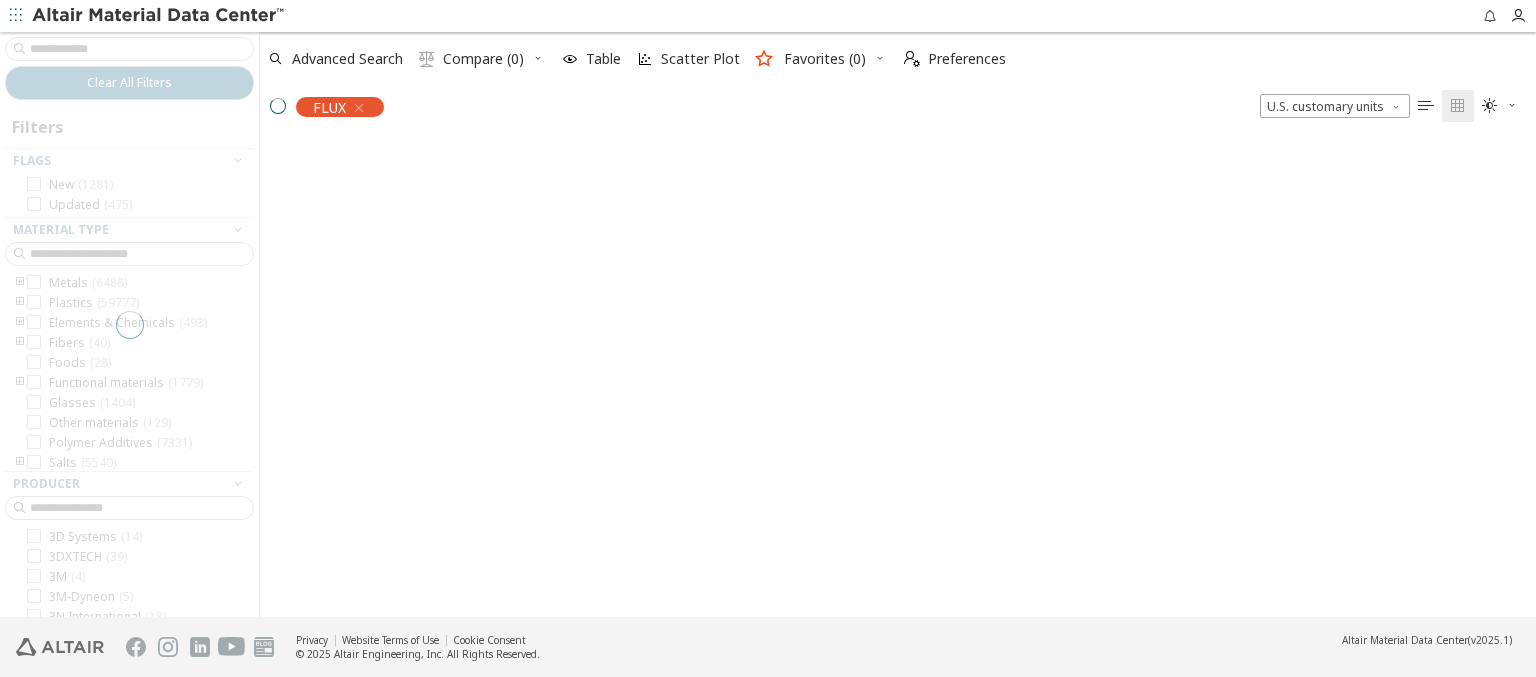 scroll, scrollTop: 225, scrollLeft: 0, axis: vertical 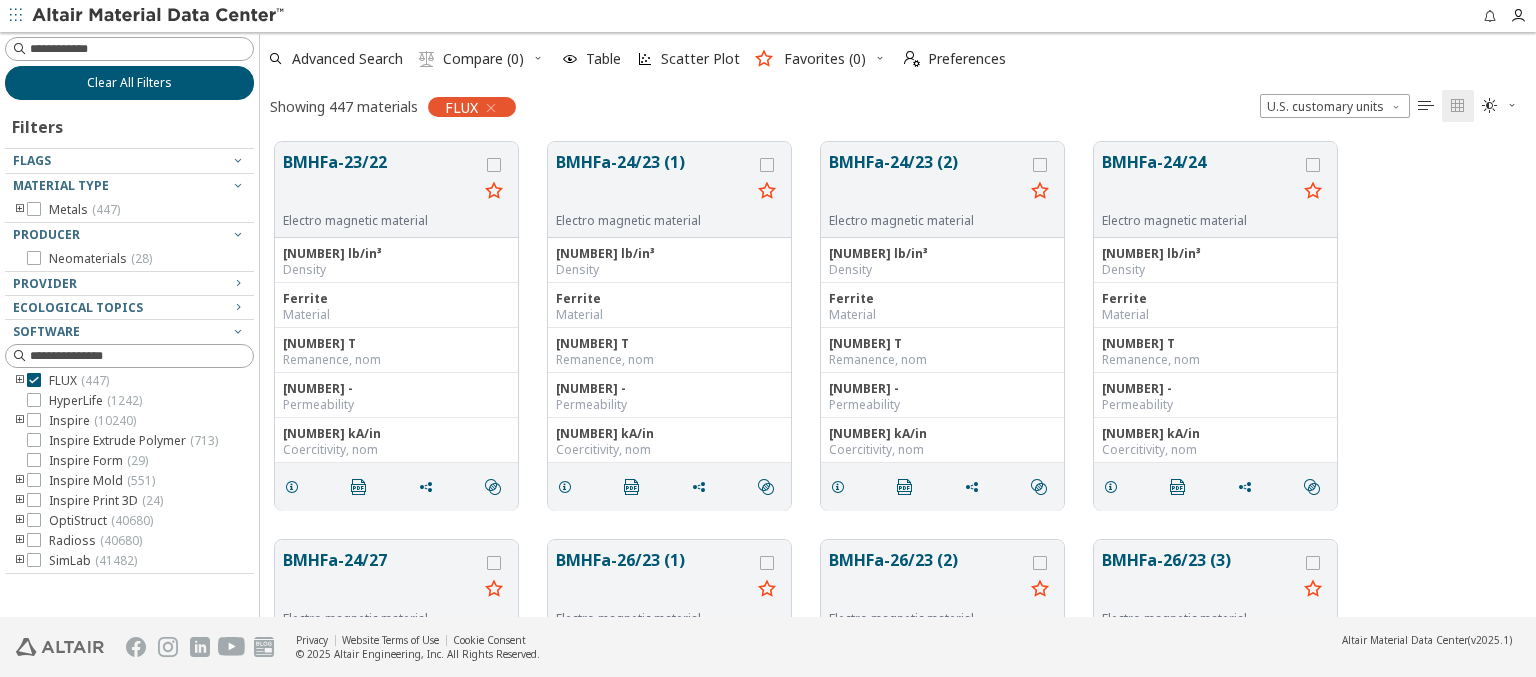 click on "Clear All Filters" at bounding box center [129, 83] 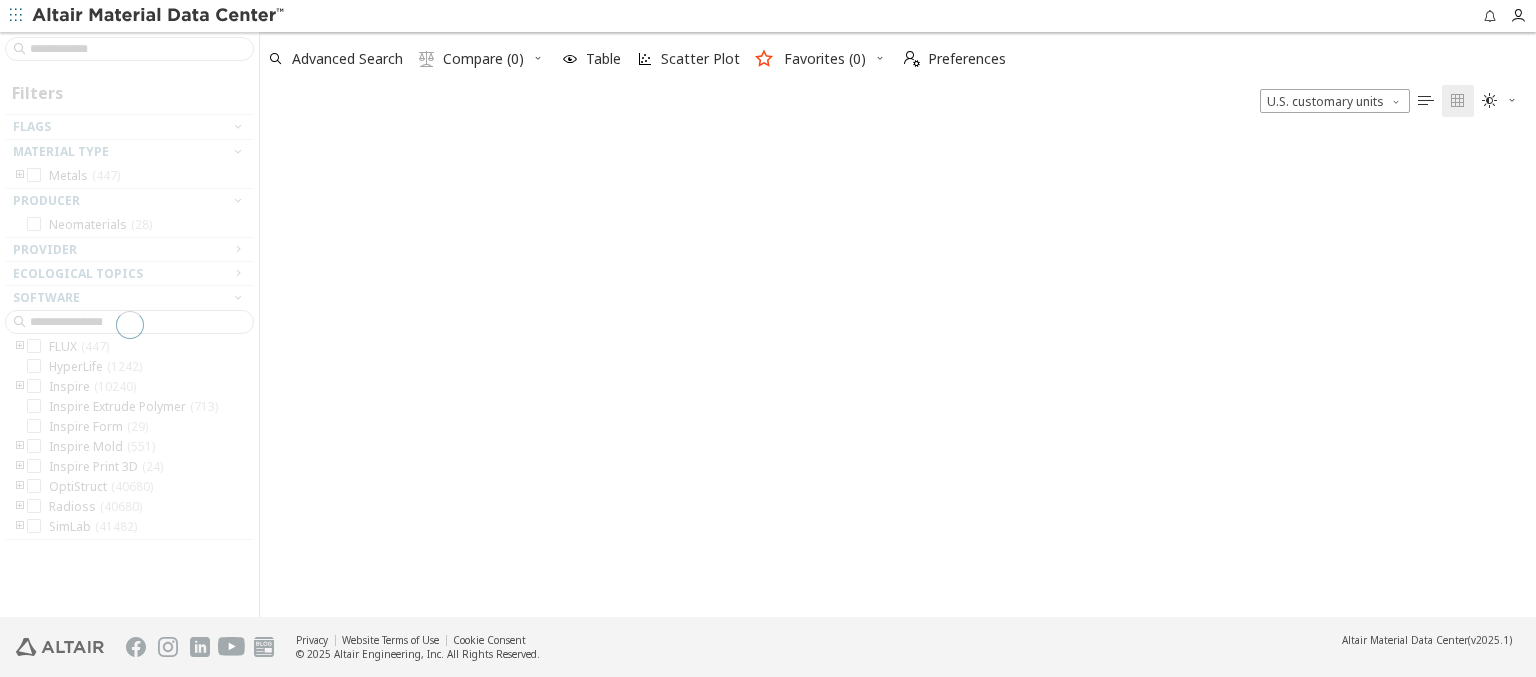 scroll, scrollTop: 16, scrollLeft: 16, axis: both 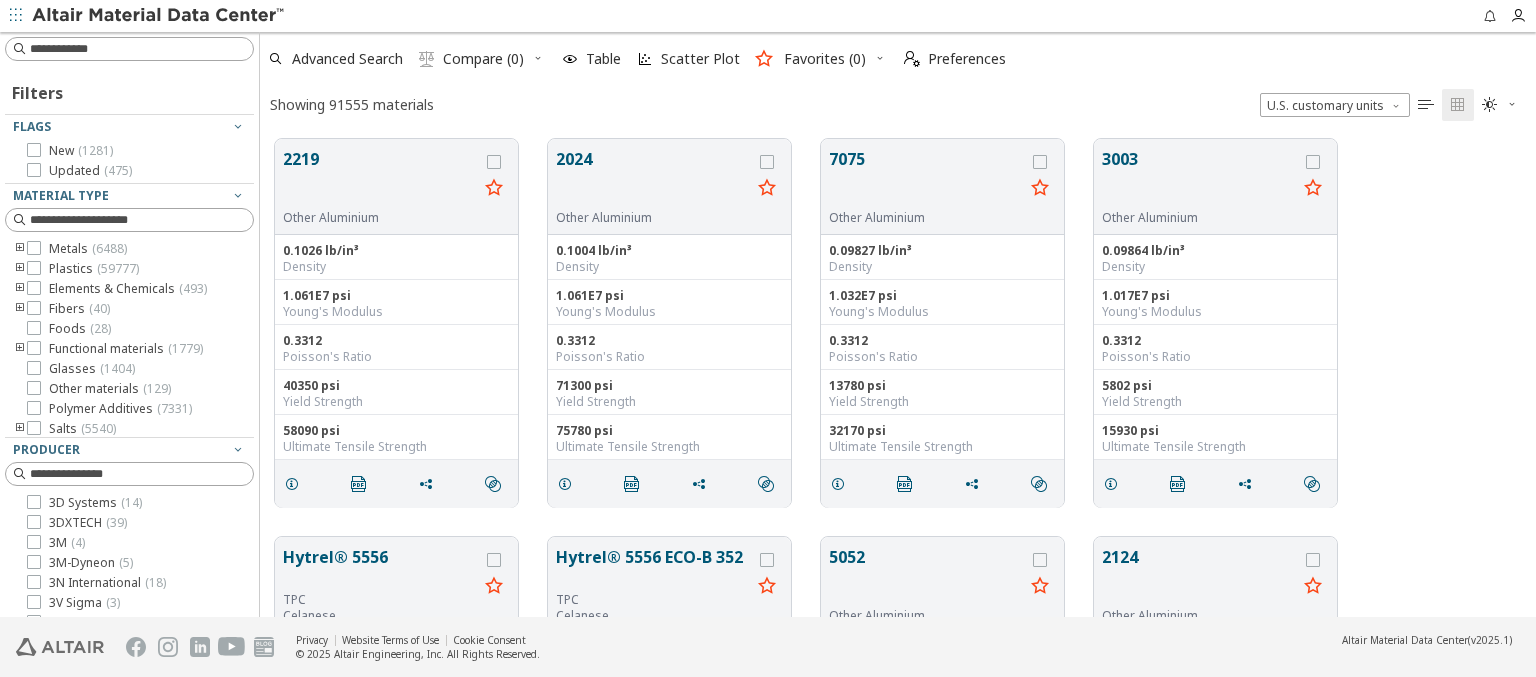 click on "HyperLife ( 1242 )" at bounding box center (95, 801) 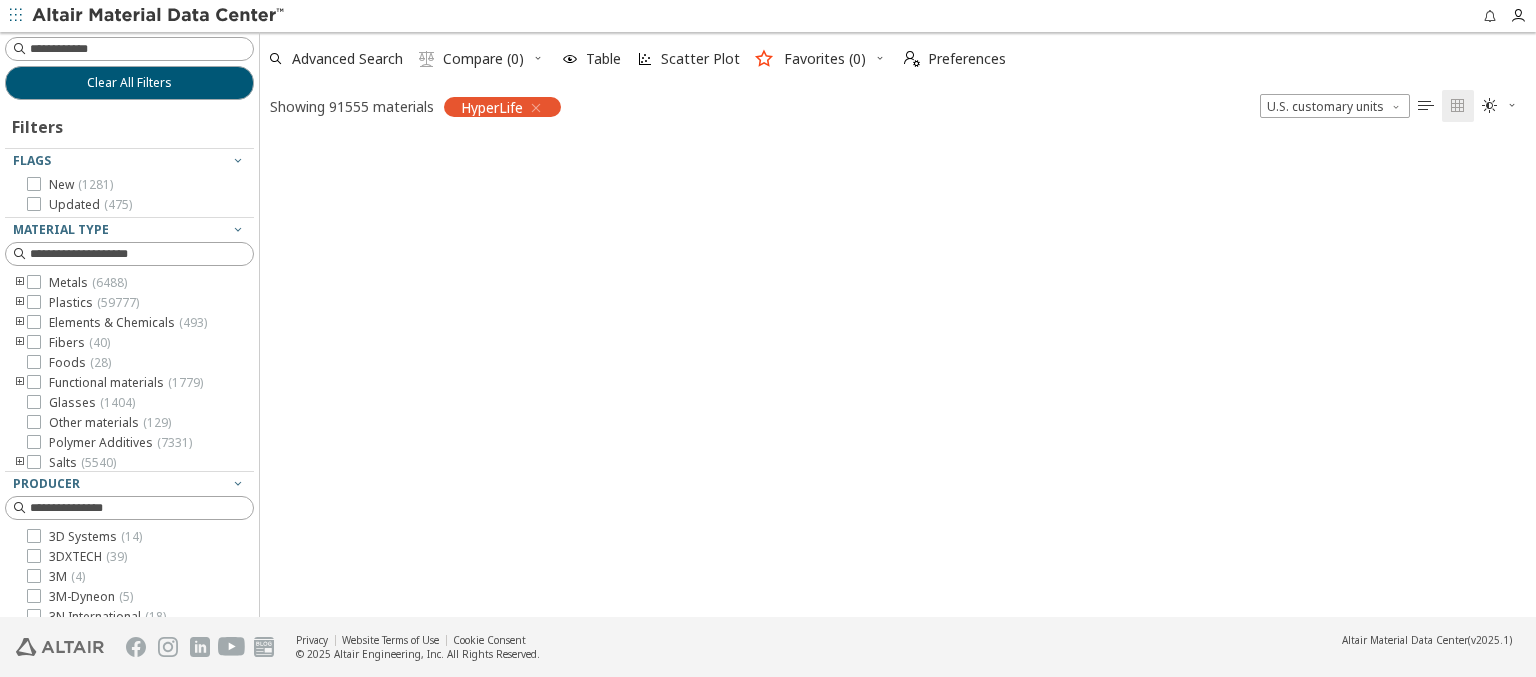 scroll, scrollTop: 225, scrollLeft: 0, axis: vertical 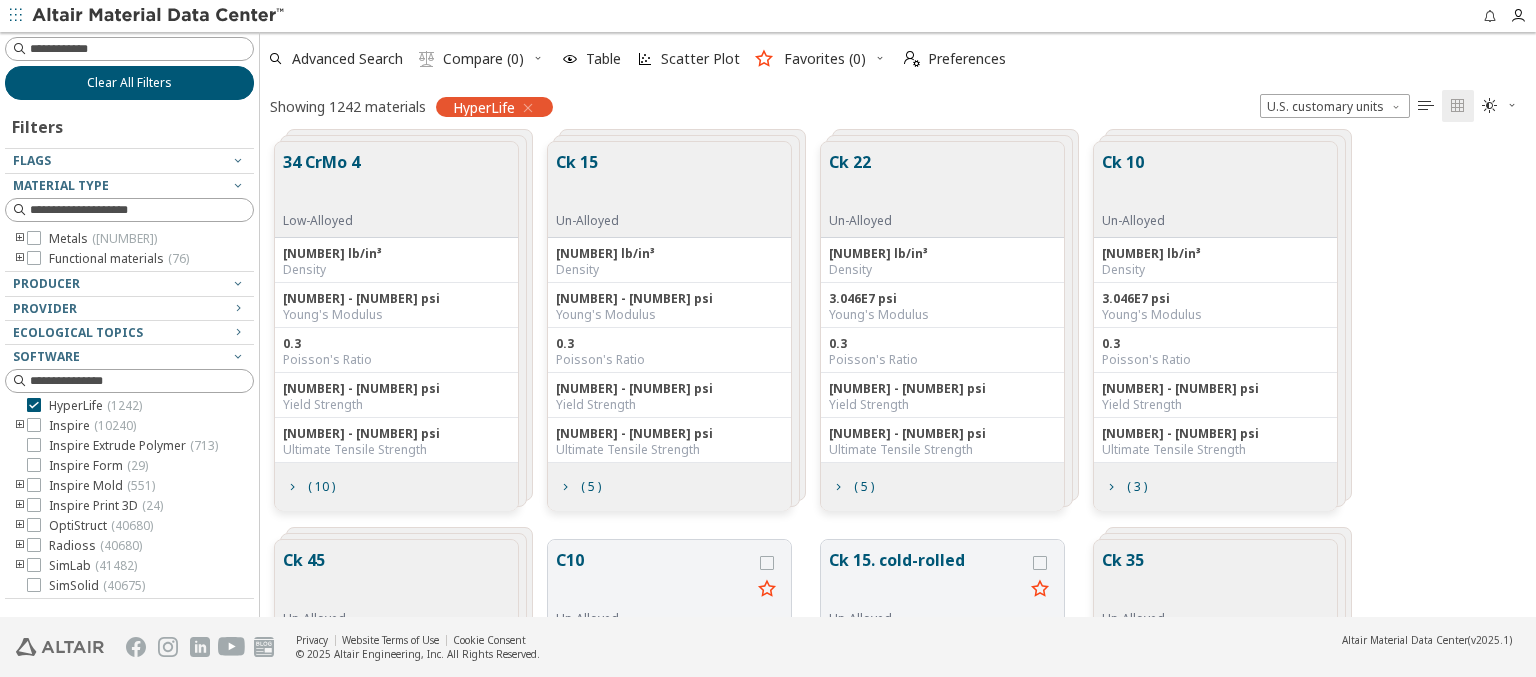 click on "Clear All Filters" at bounding box center [129, 83] 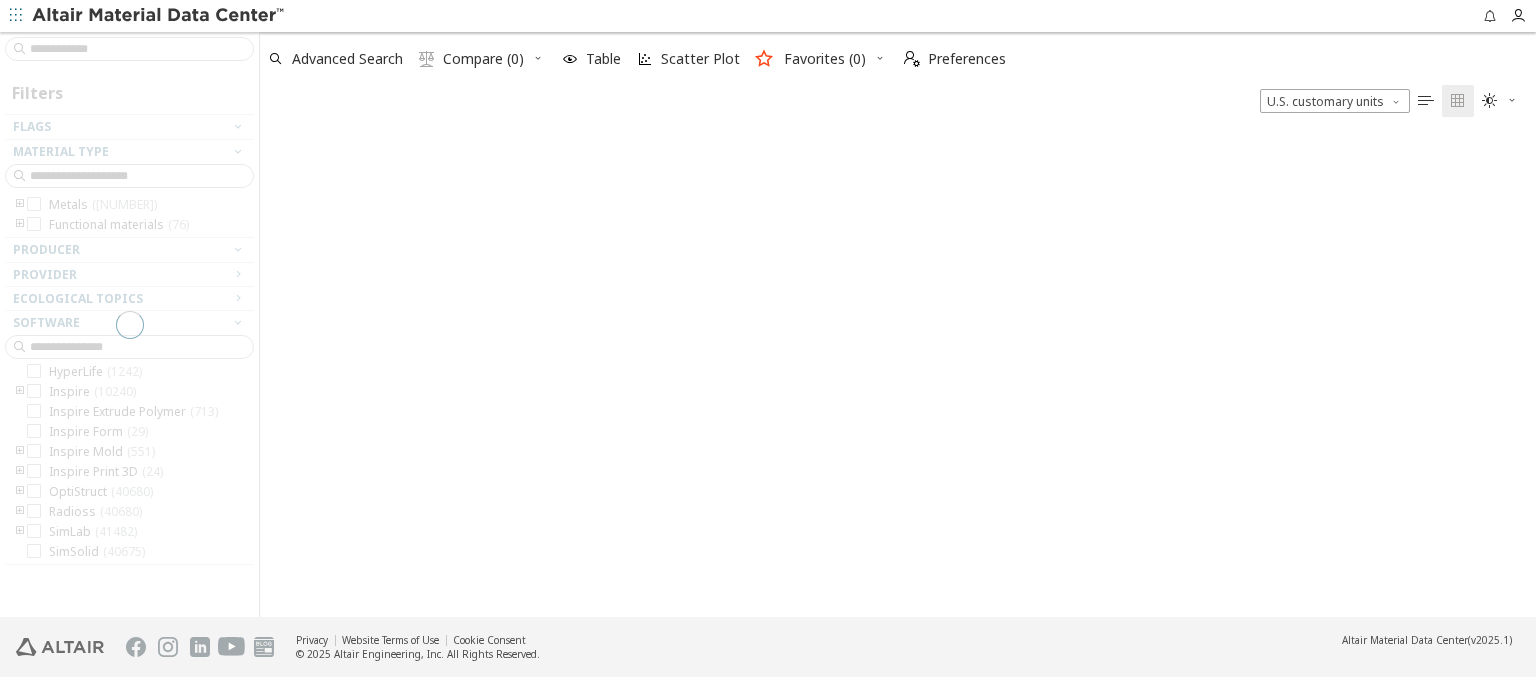 scroll, scrollTop: 16, scrollLeft: 16, axis: both 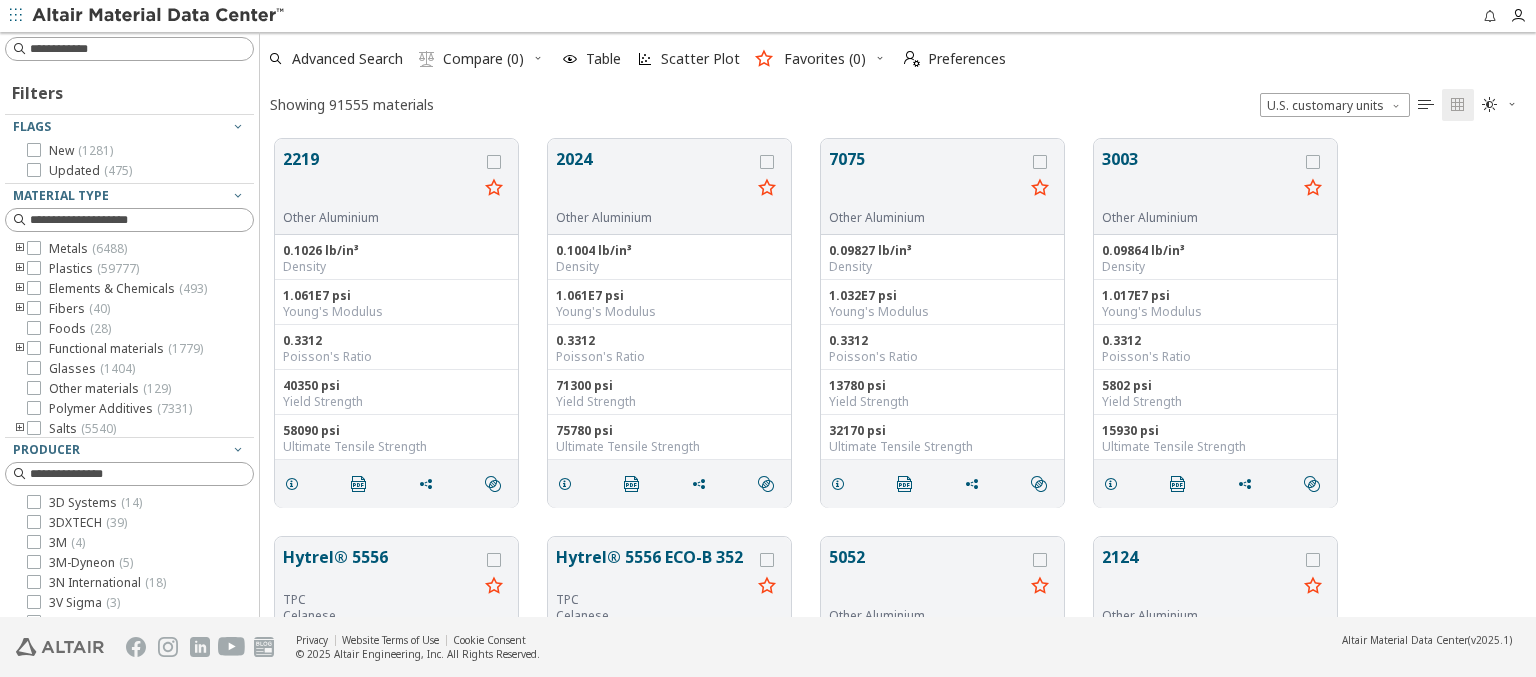 click on "Inspire ( 10240 )" at bounding box center (92, 801) 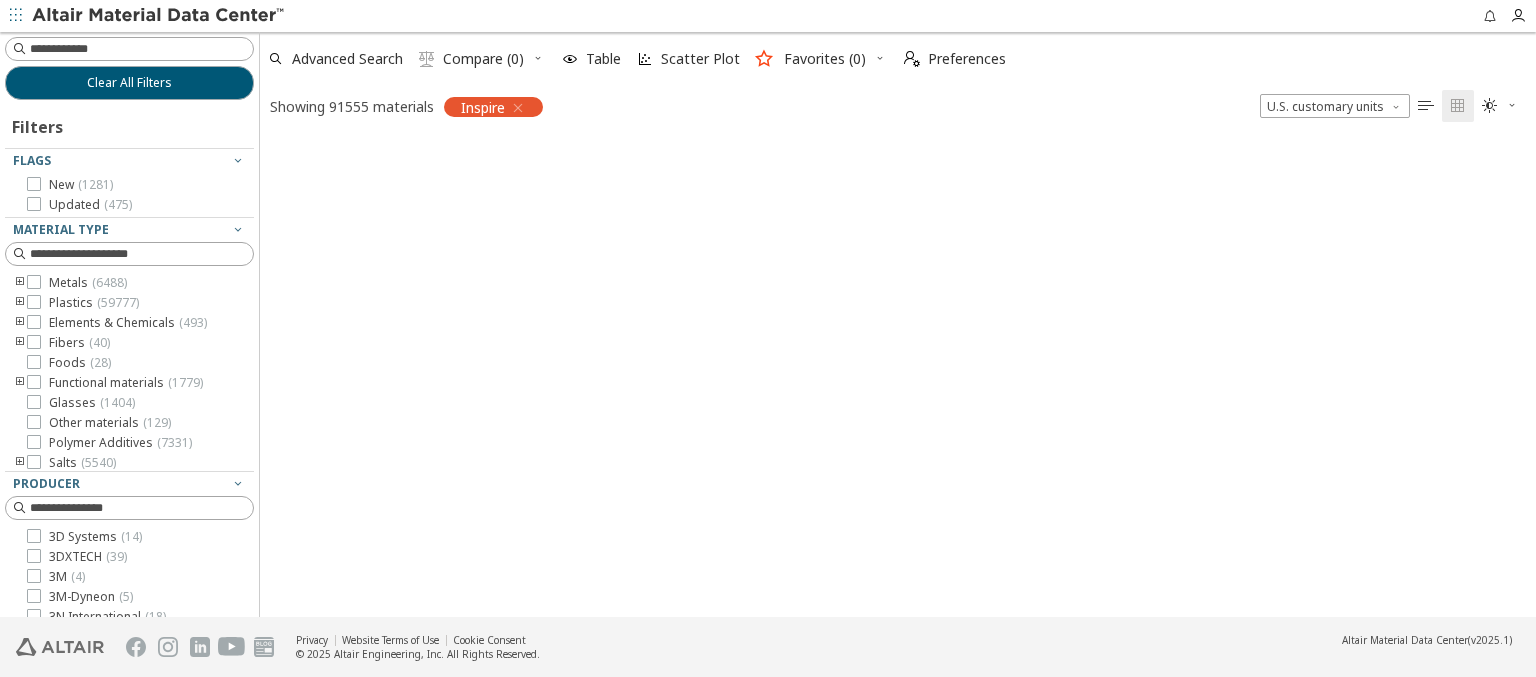 scroll, scrollTop: 225, scrollLeft: 0, axis: vertical 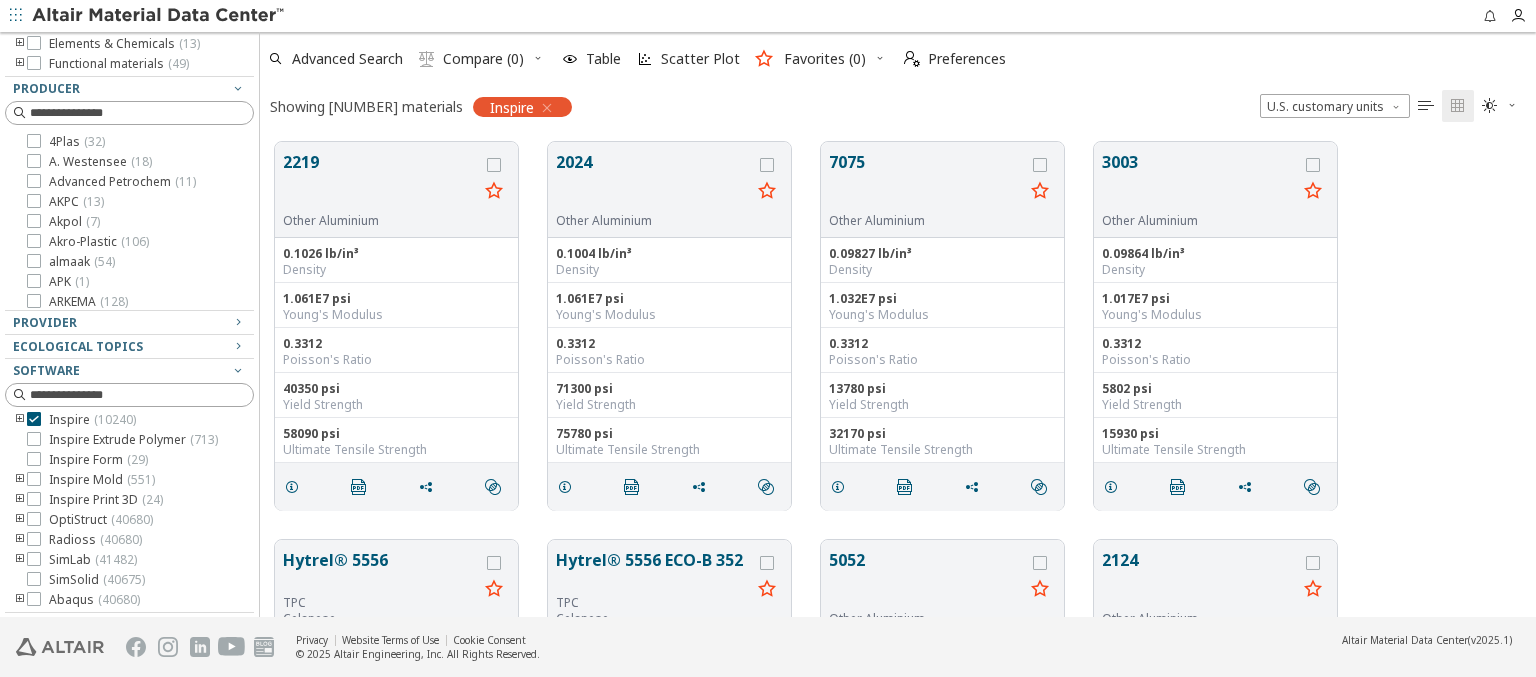 click on "Clear All Filters" at bounding box center (129, -176) 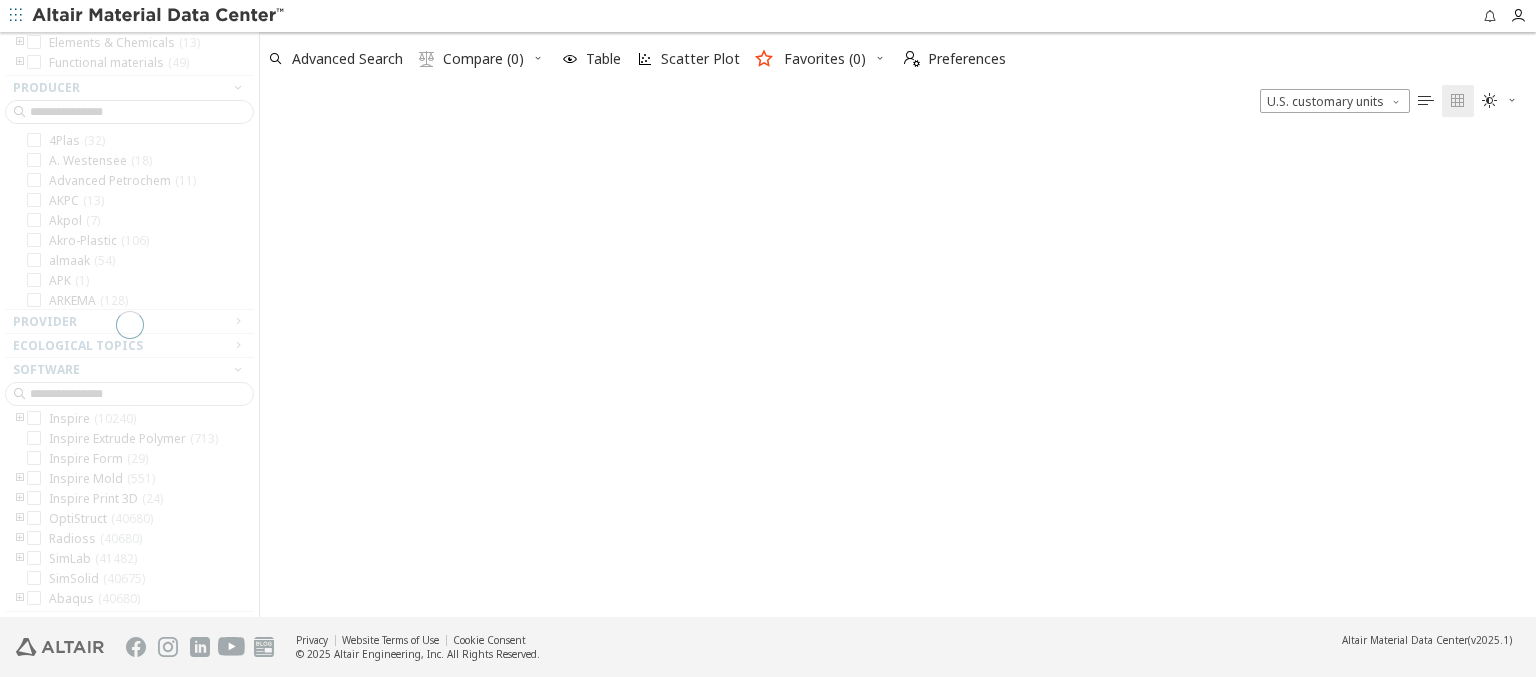 scroll, scrollTop: 0, scrollLeft: 0, axis: both 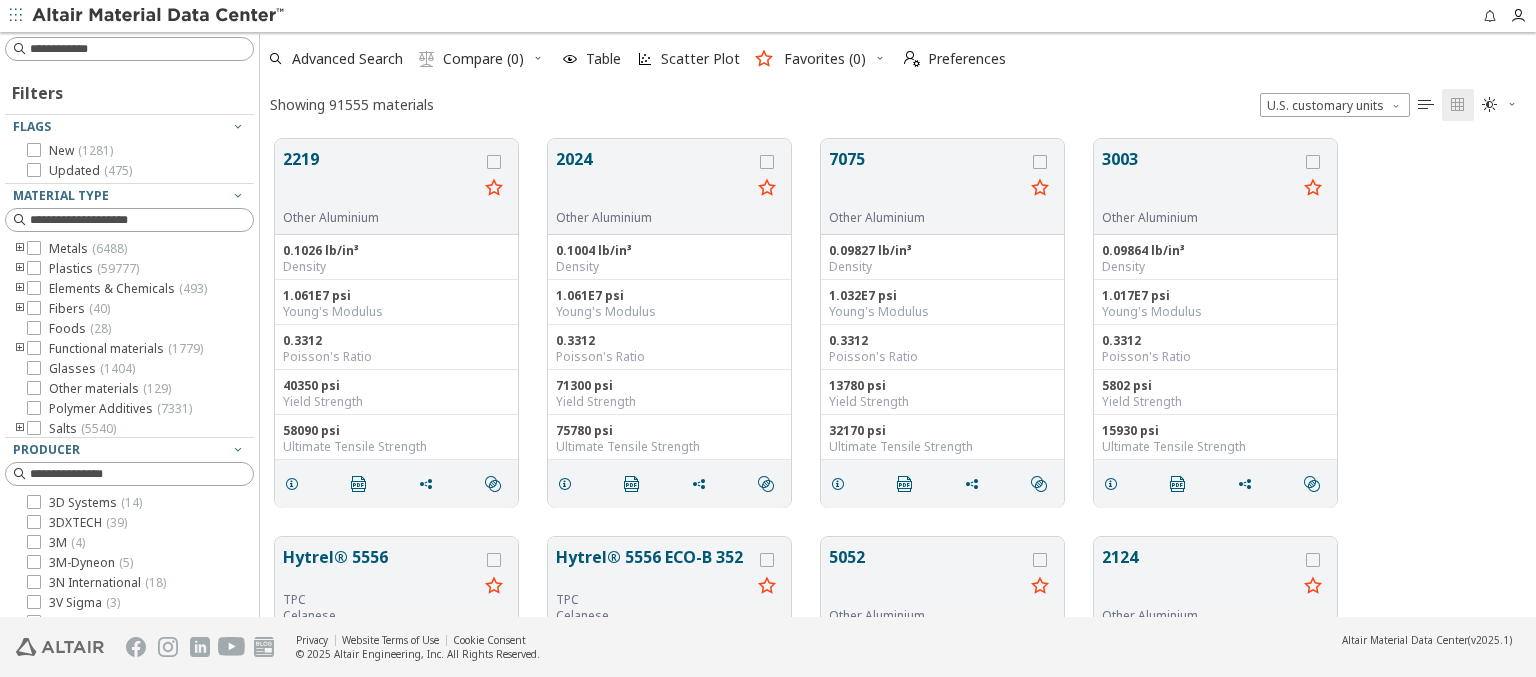 click on "Inspire Extrude Polymer ( 713 )" at bounding box center [133, 801] 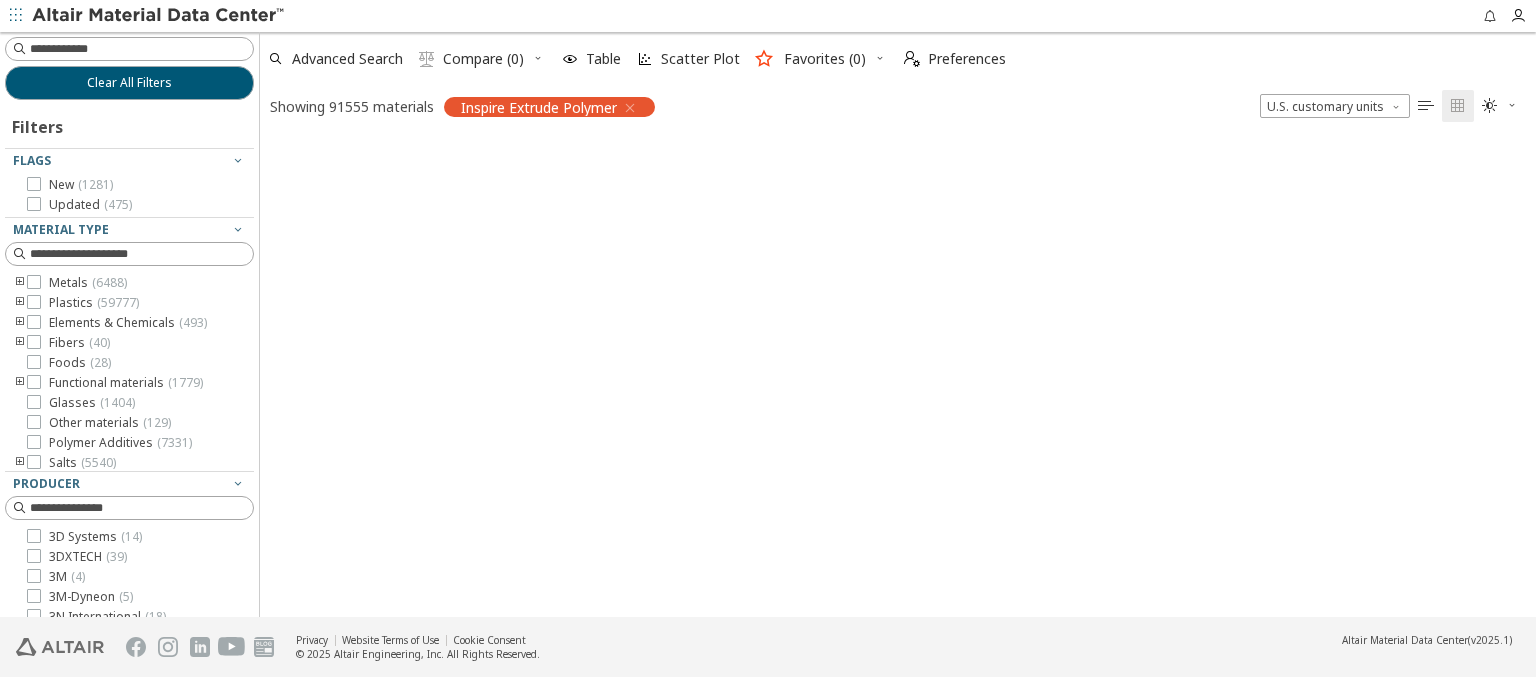 scroll, scrollTop: 241, scrollLeft: 0, axis: vertical 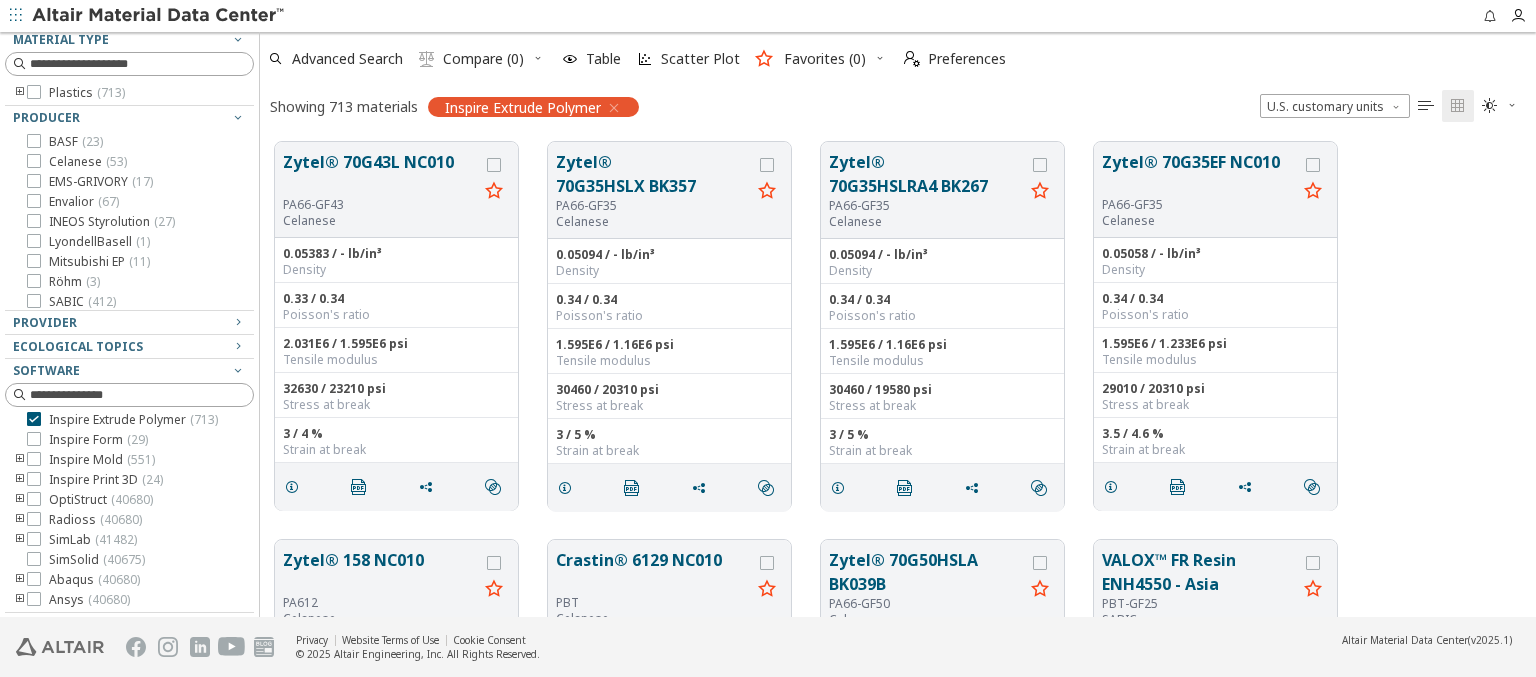 click on "Clear All Filters" at bounding box center (129, -87) 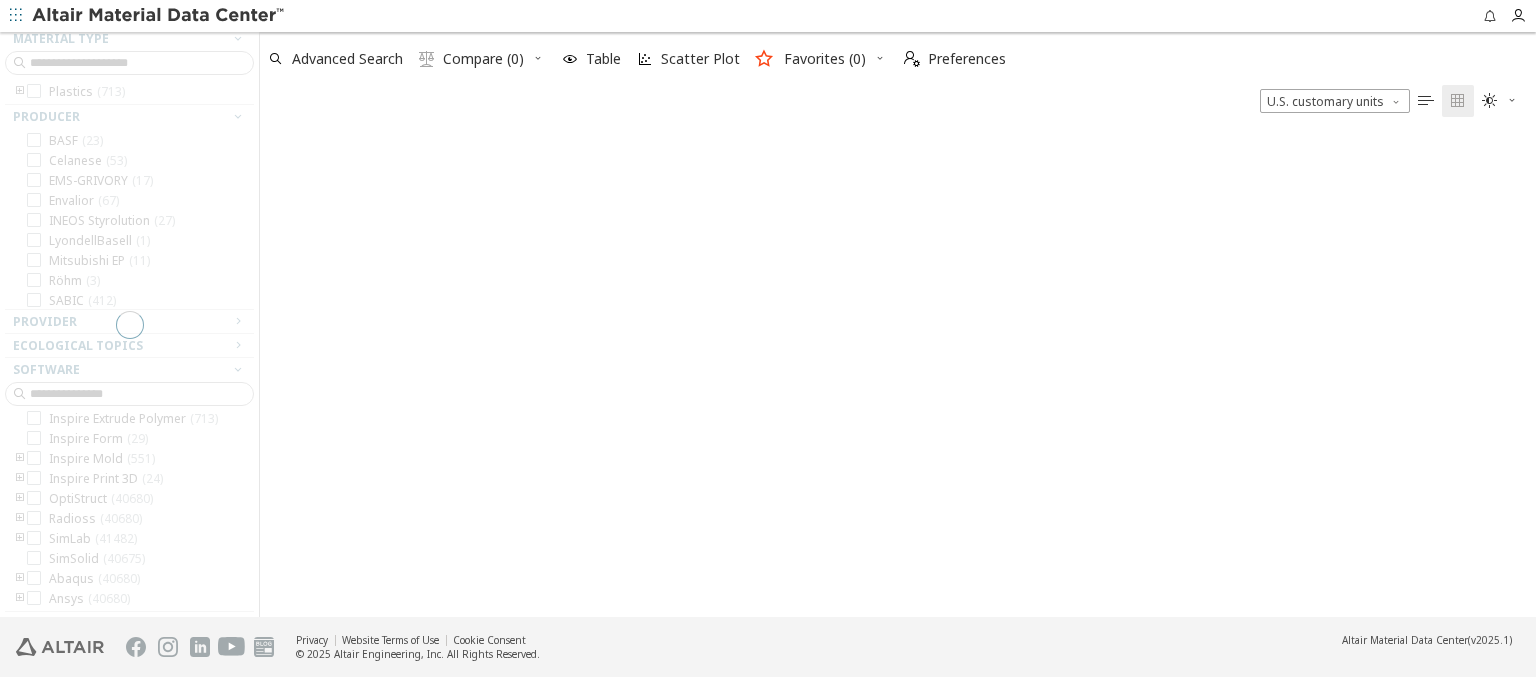 scroll, scrollTop: 0, scrollLeft: 0, axis: both 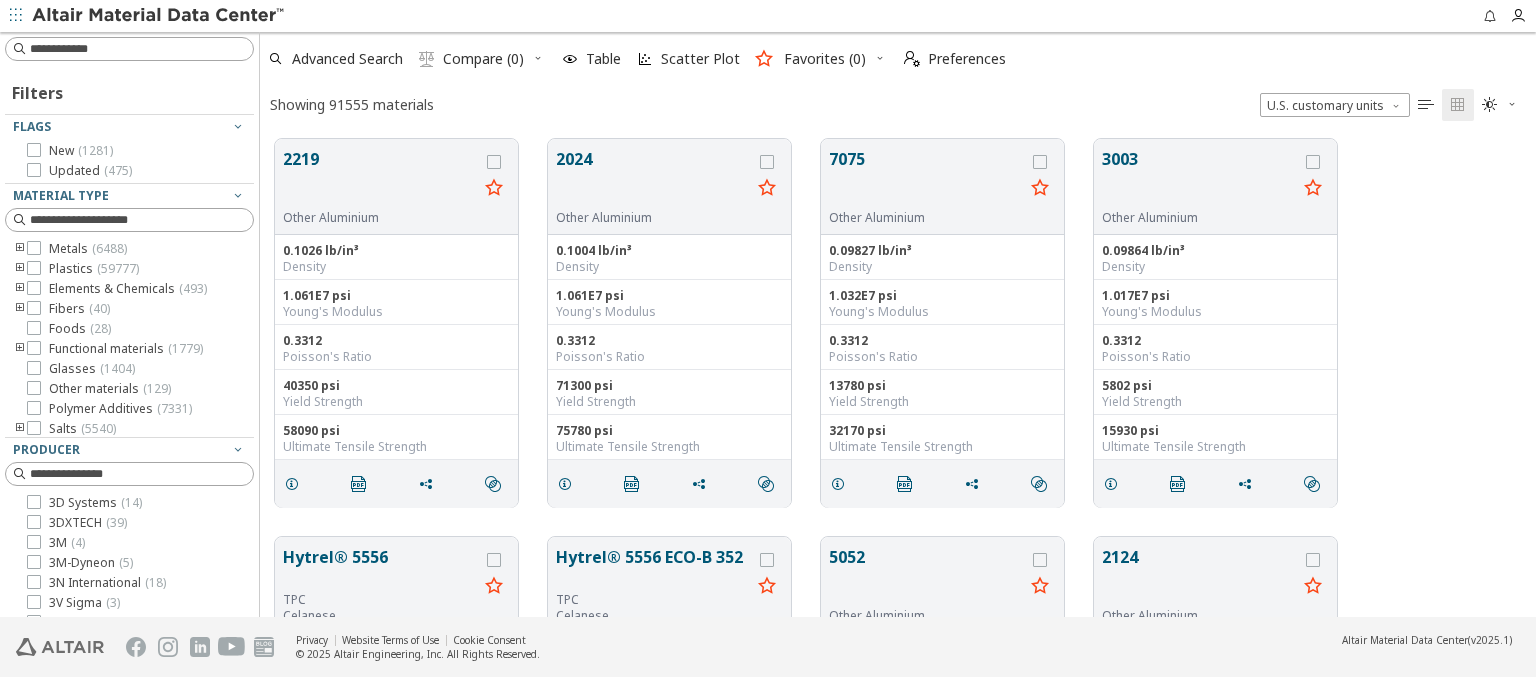 click on "Inspire Form ( 29 )" at bounding box center (98, 801) 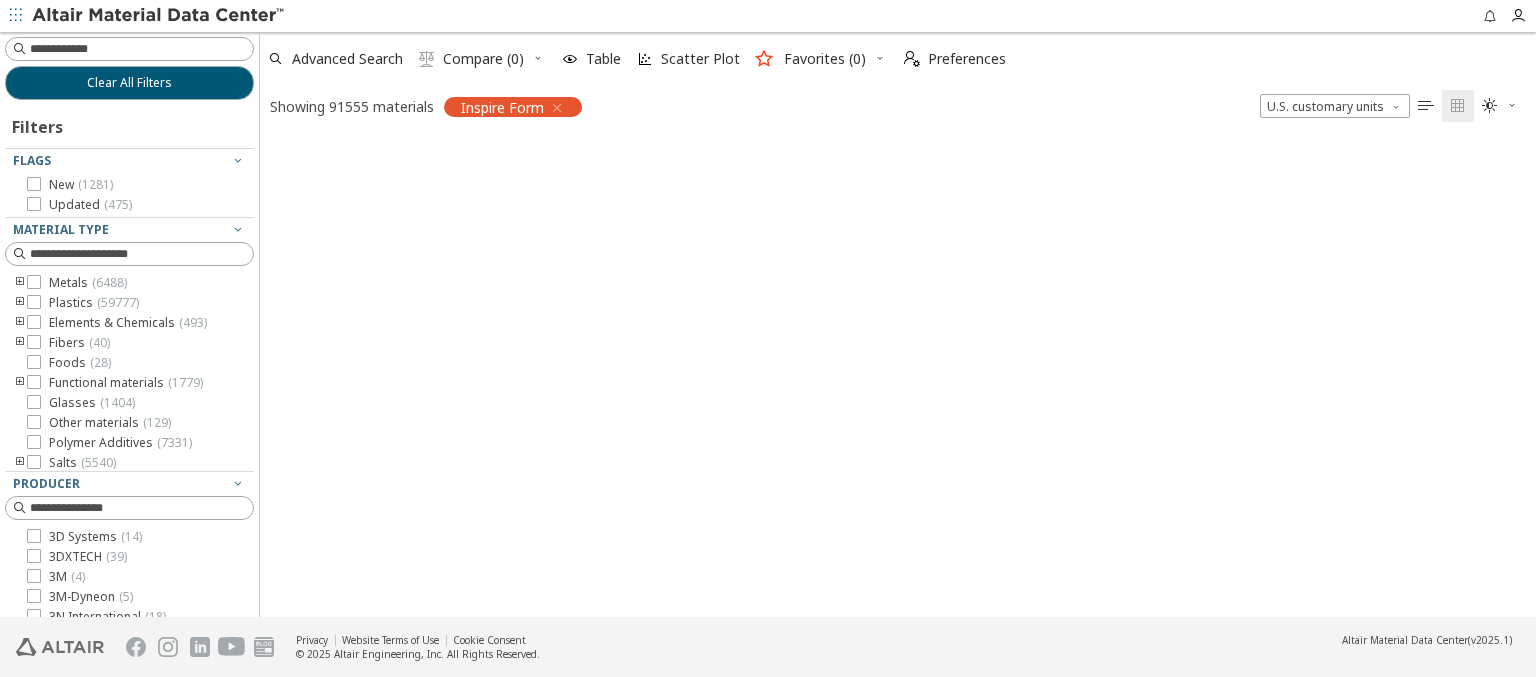 scroll, scrollTop: 241, scrollLeft: 0, axis: vertical 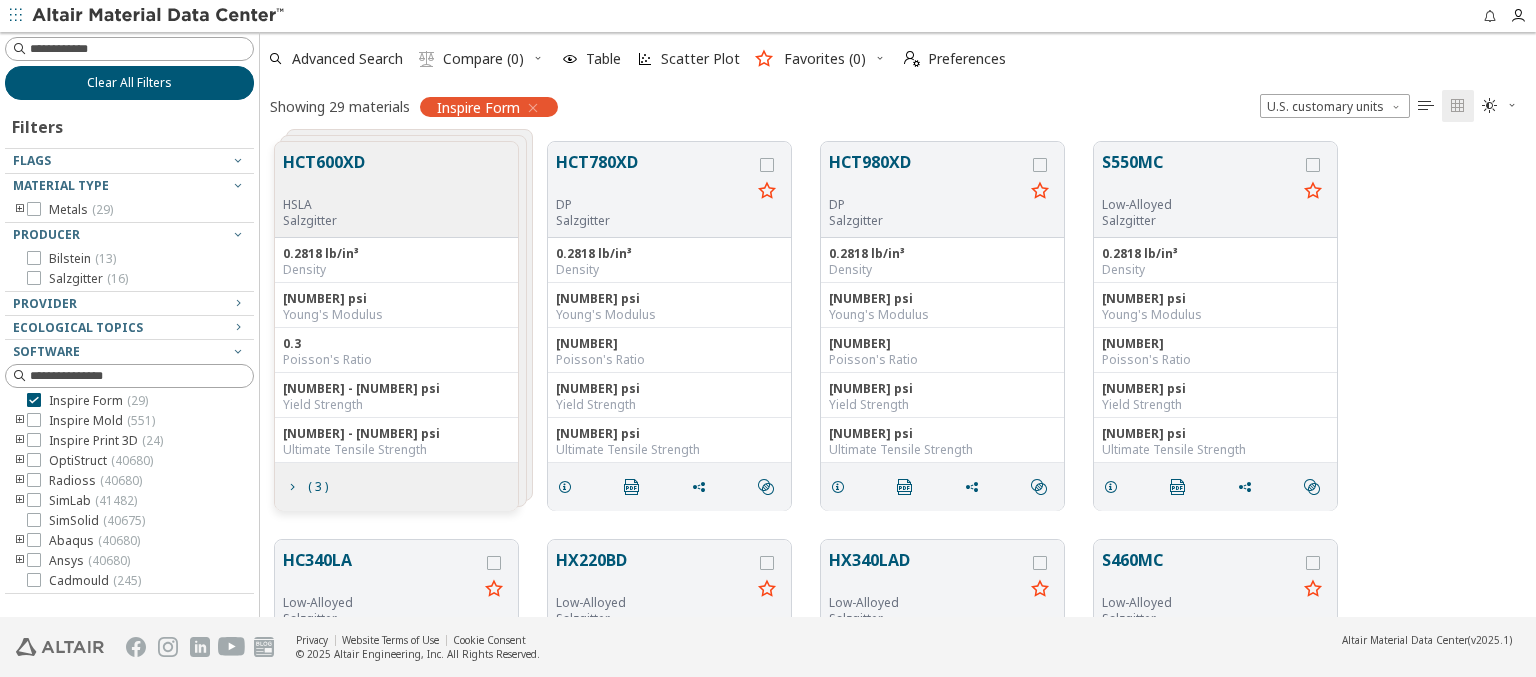 click on "Clear All Filters" at bounding box center (129, 83) 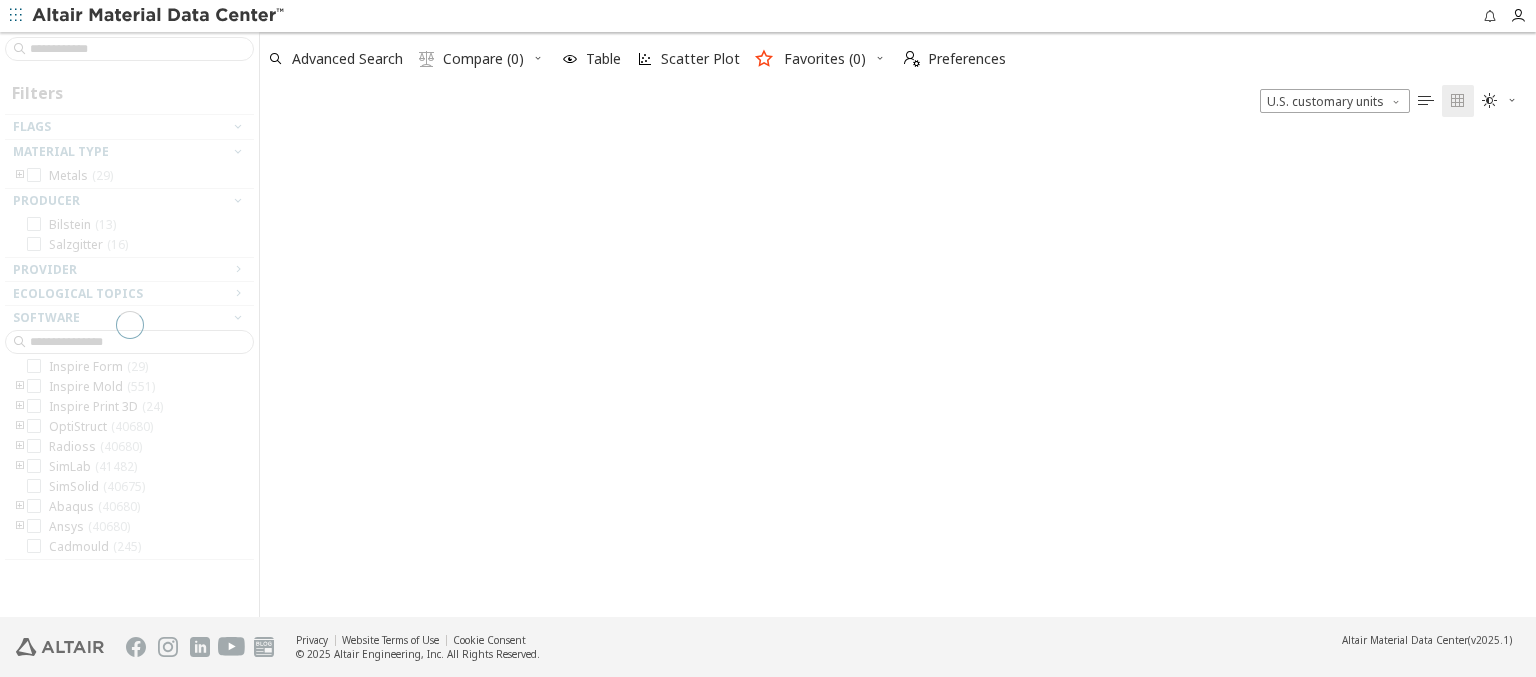 scroll, scrollTop: 16, scrollLeft: 16, axis: both 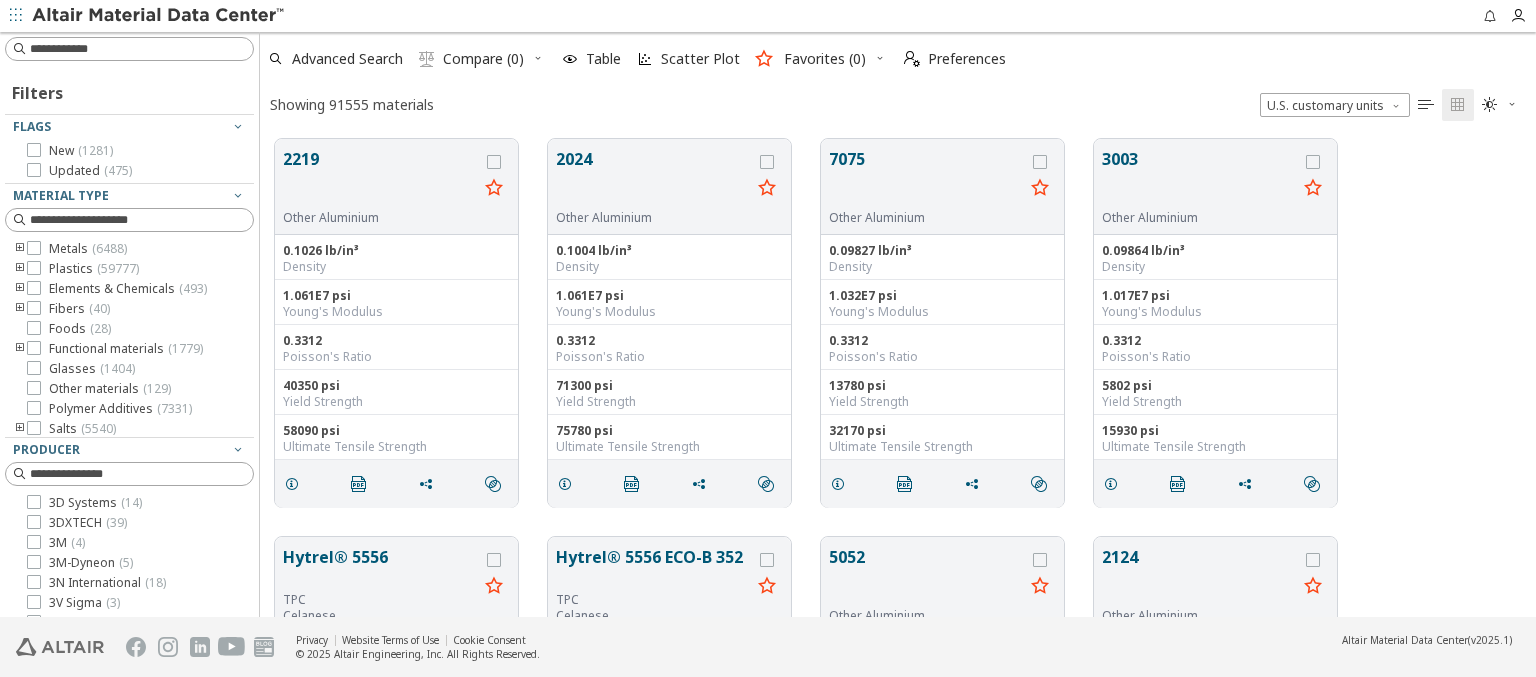 click on "Inspire Mold ( 551 )" at bounding box center (102, 785) 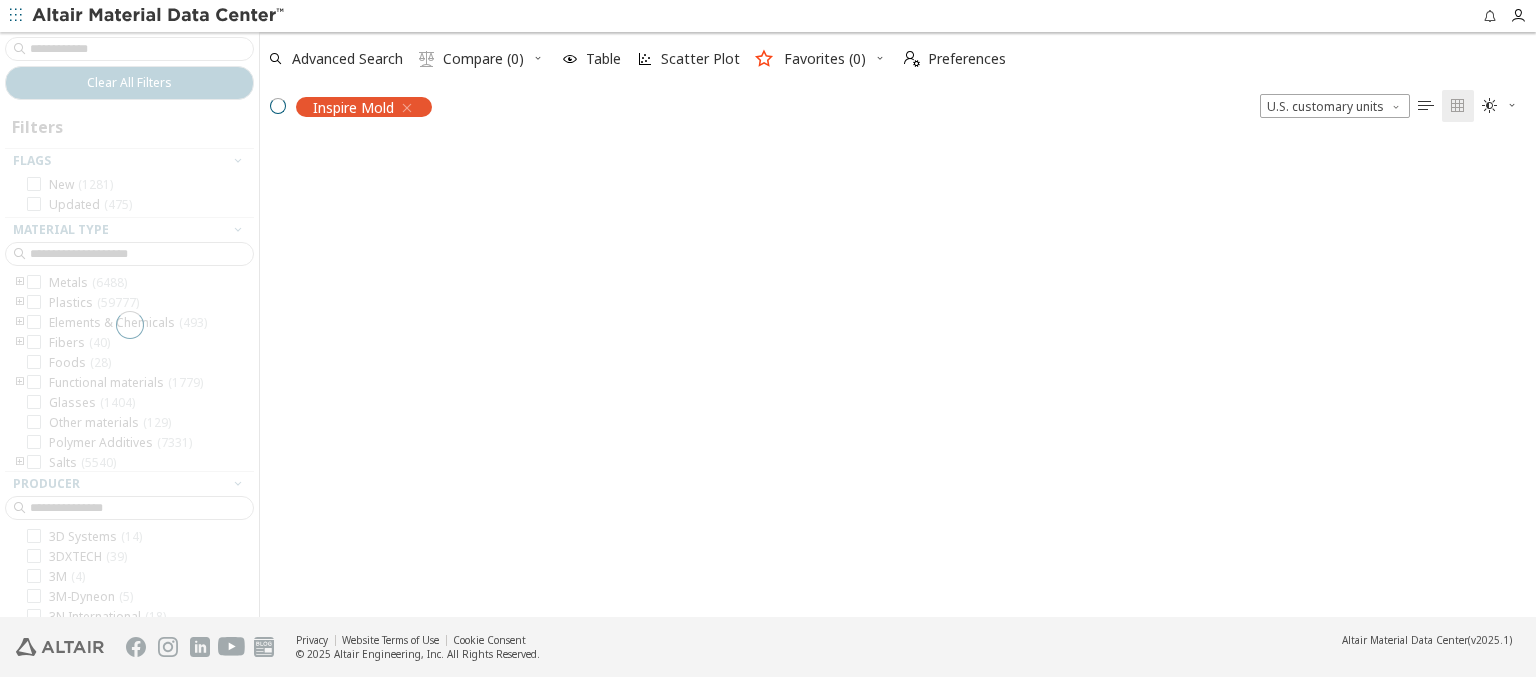scroll, scrollTop: 225, scrollLeft: 0, axis: vertical 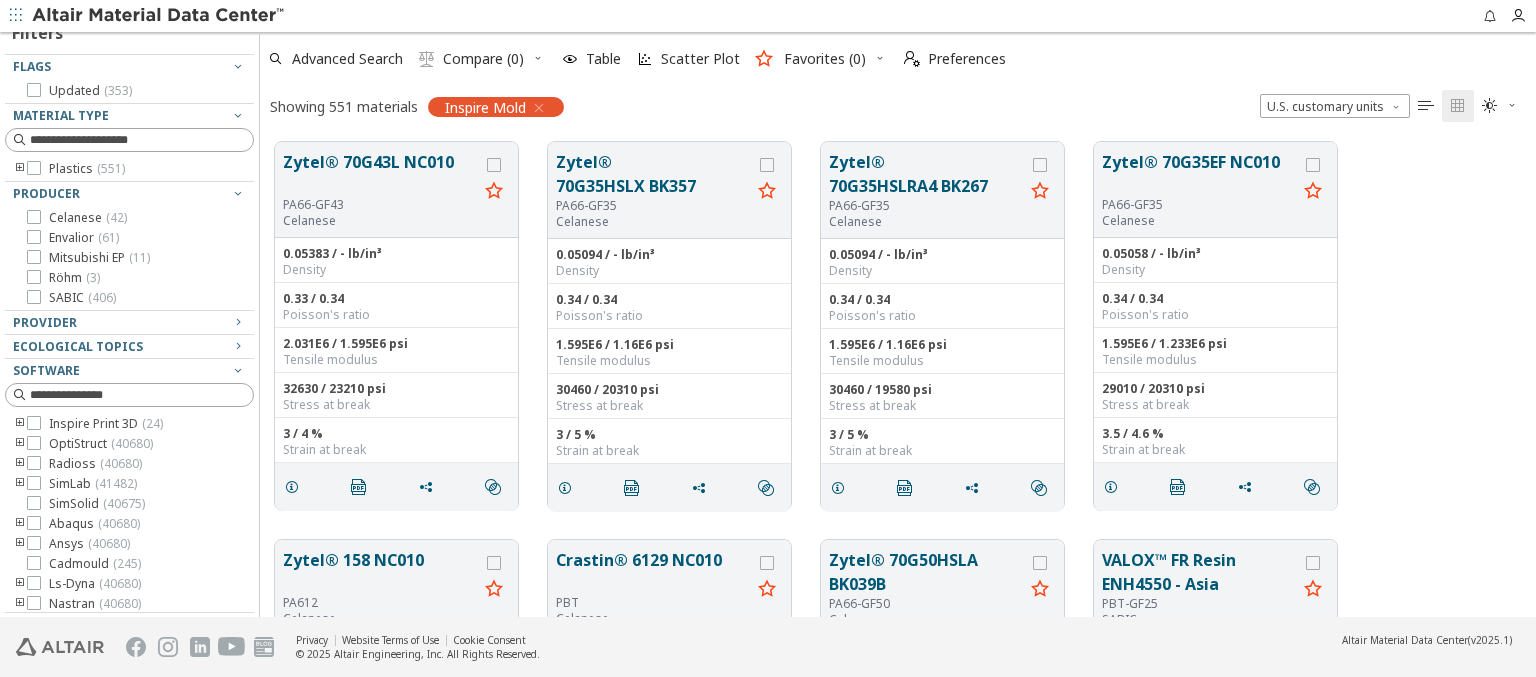 click on "Clear All Filters" at bounding box center [129, -11] 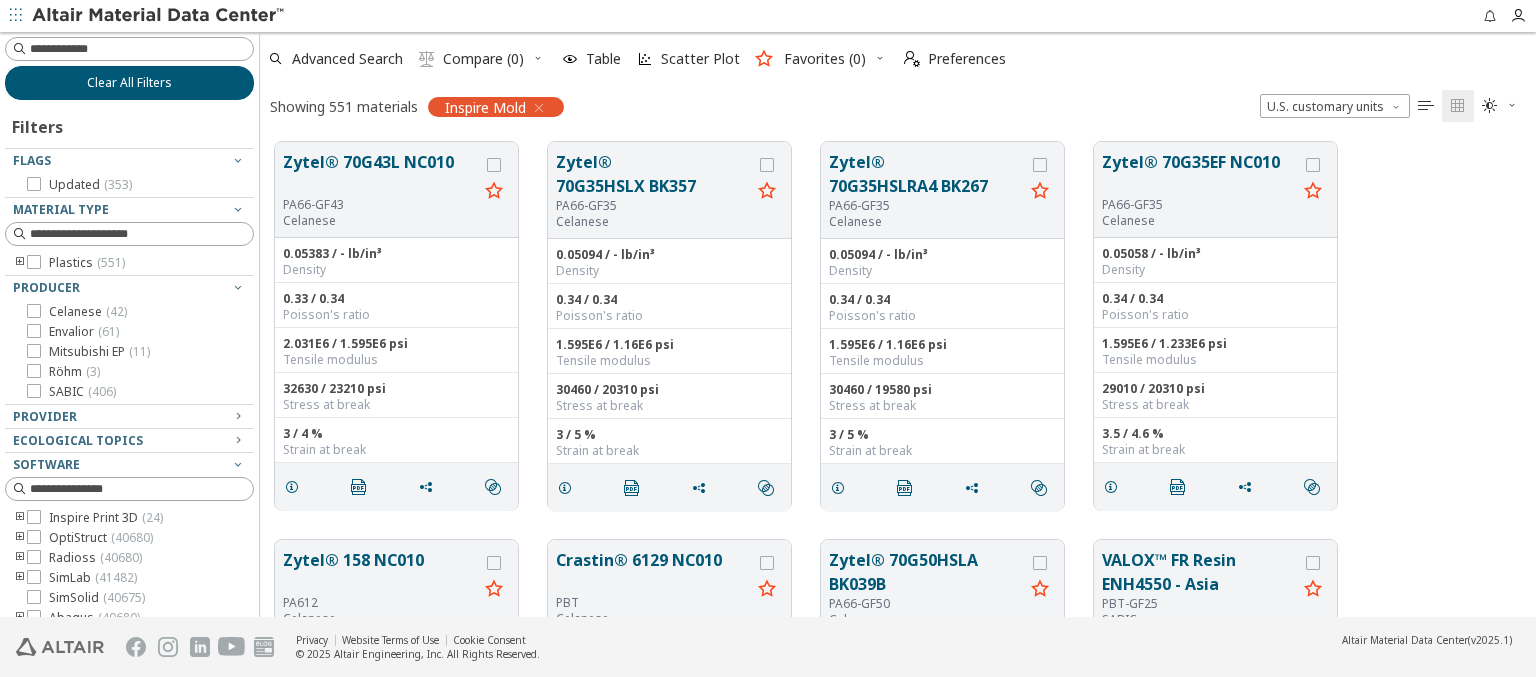 scroll, scrollTop: 16, scrollLeft: 16, axis: both 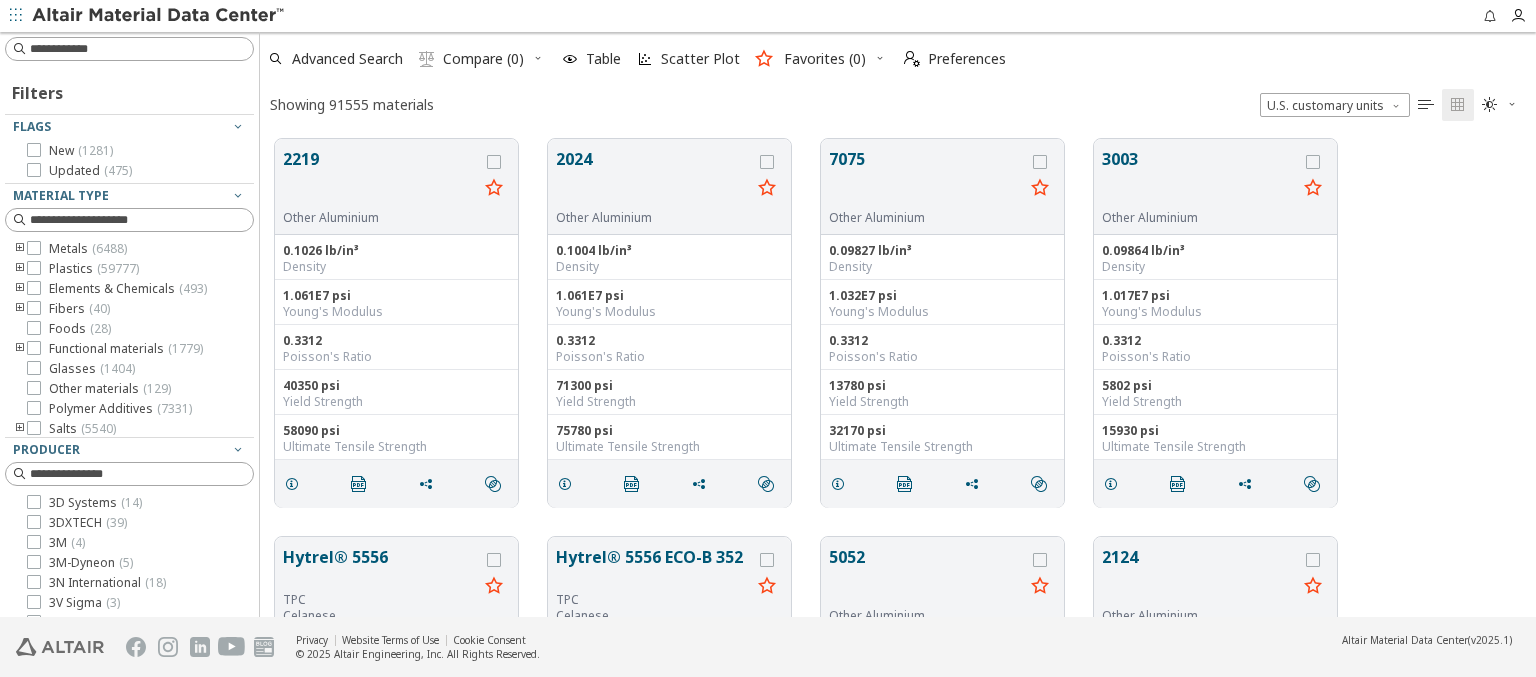 click on "OptiStruct ( 40680 )" at bounding box center [101, 805] 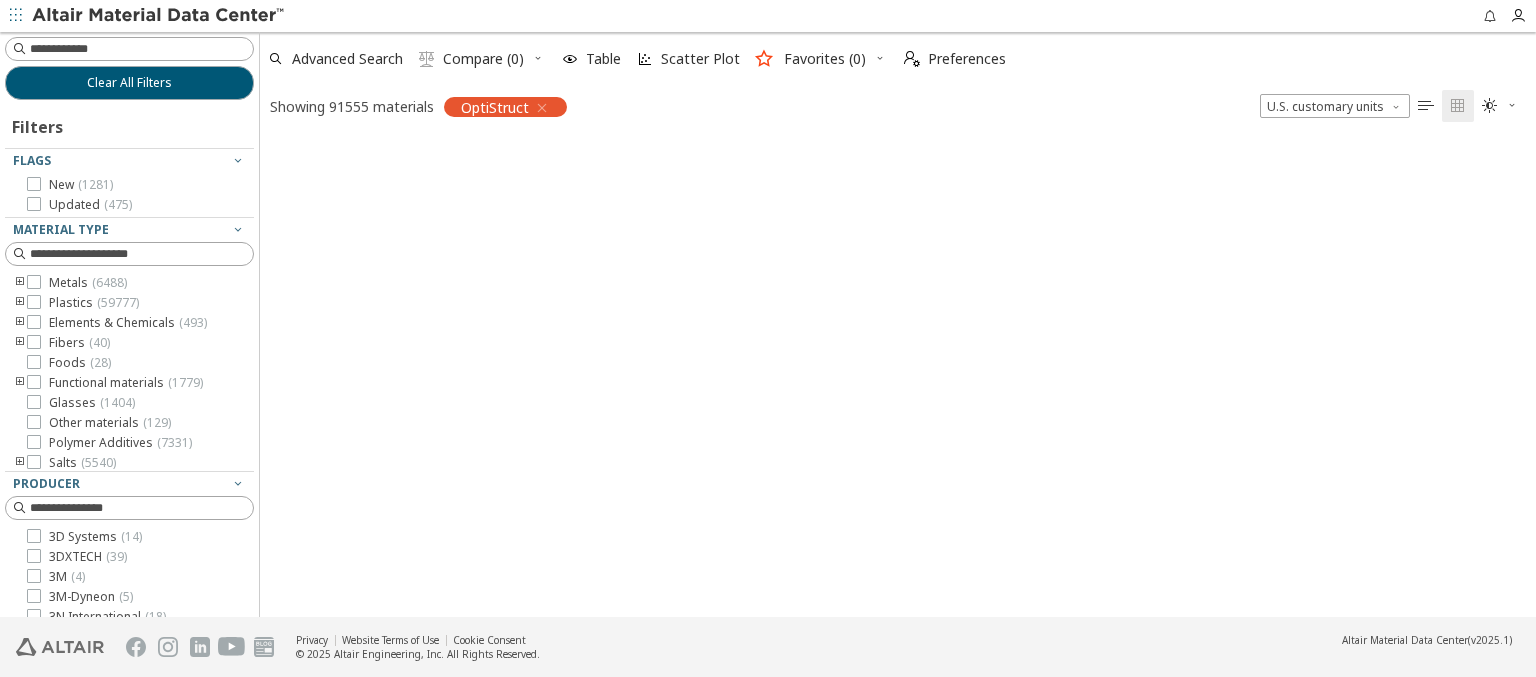 scroll, scrollTop: 245, scrollLeft: 0, axis: vertical 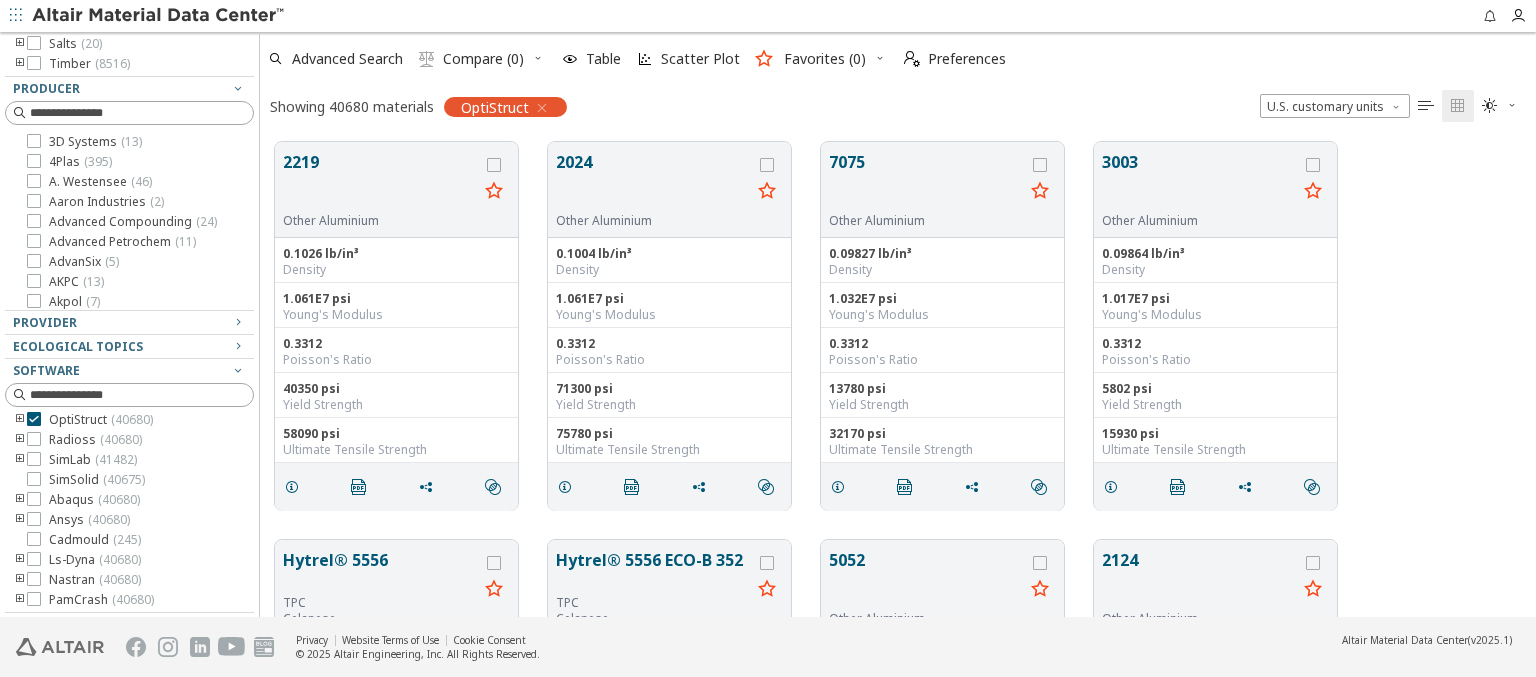 click on "Clear All Filters" at bounding box center [129, -256] 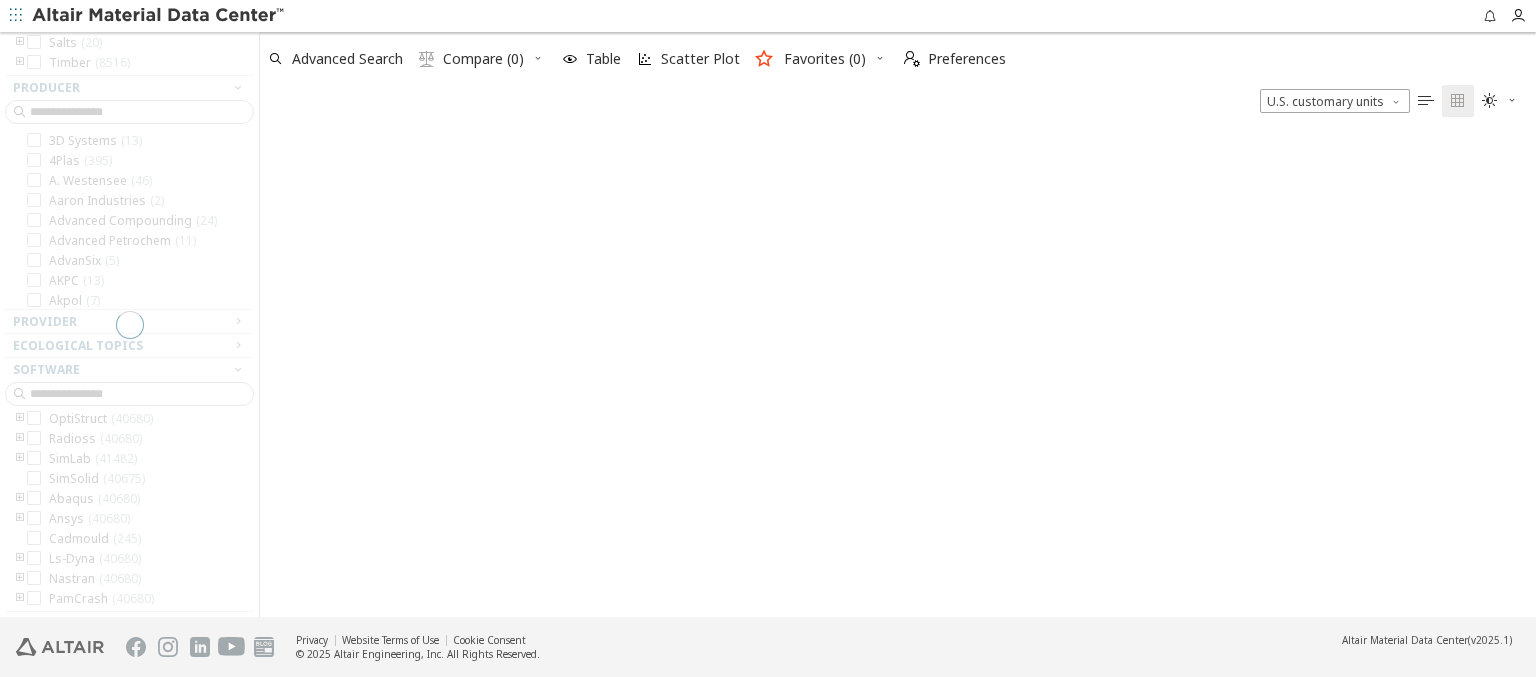scroll, scrollTop: 0, scrollLeft: 0, axis: both 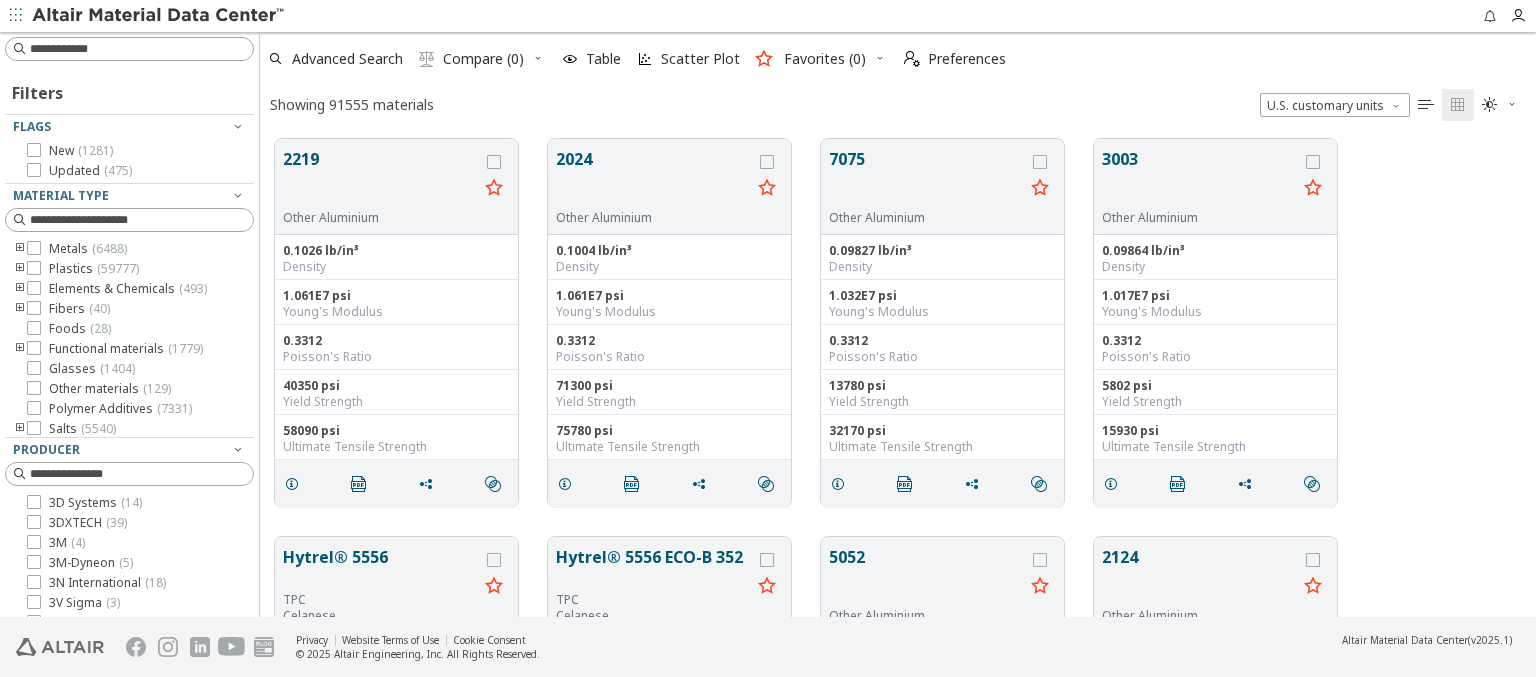 click on "Radioss ( 40680 )" at bounding box center [95, 801] 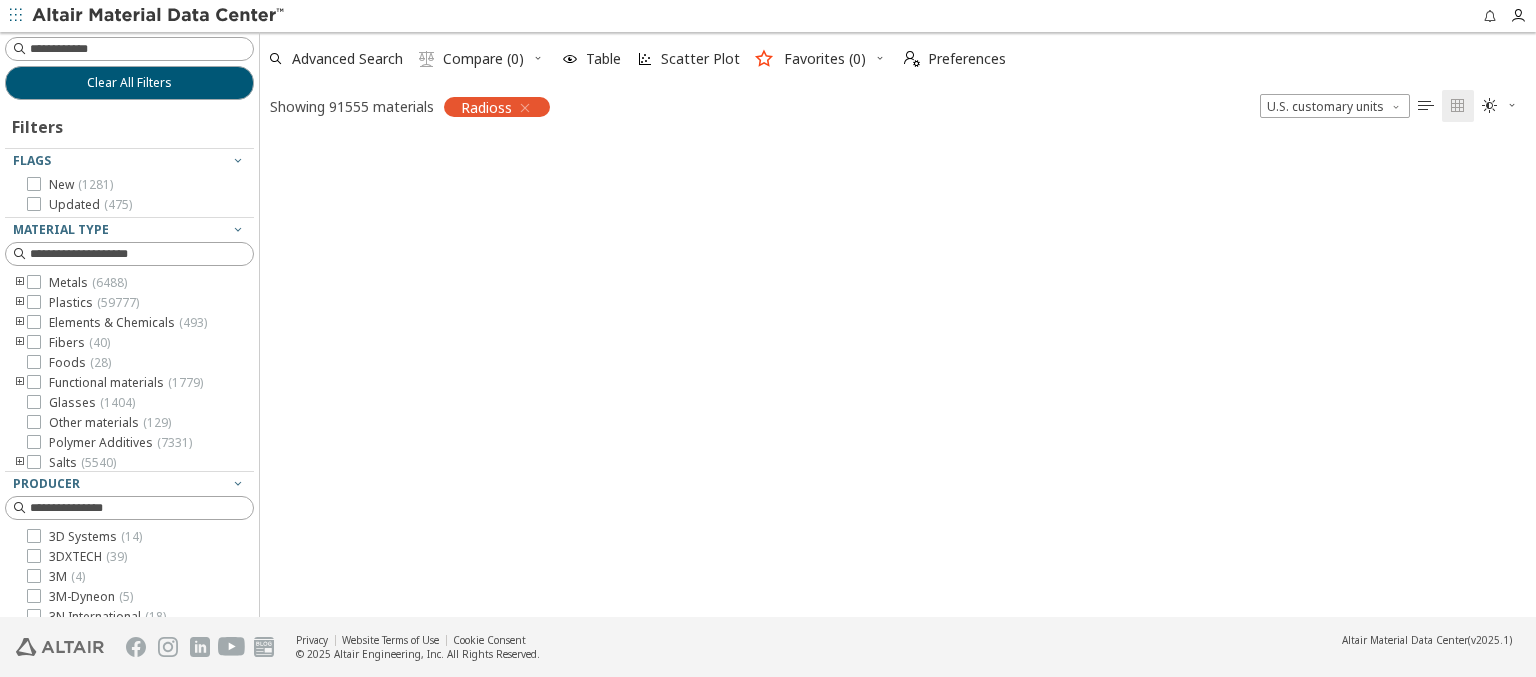 scroll, scrollTop: 225, scrollLeft: 0, axis: vertical 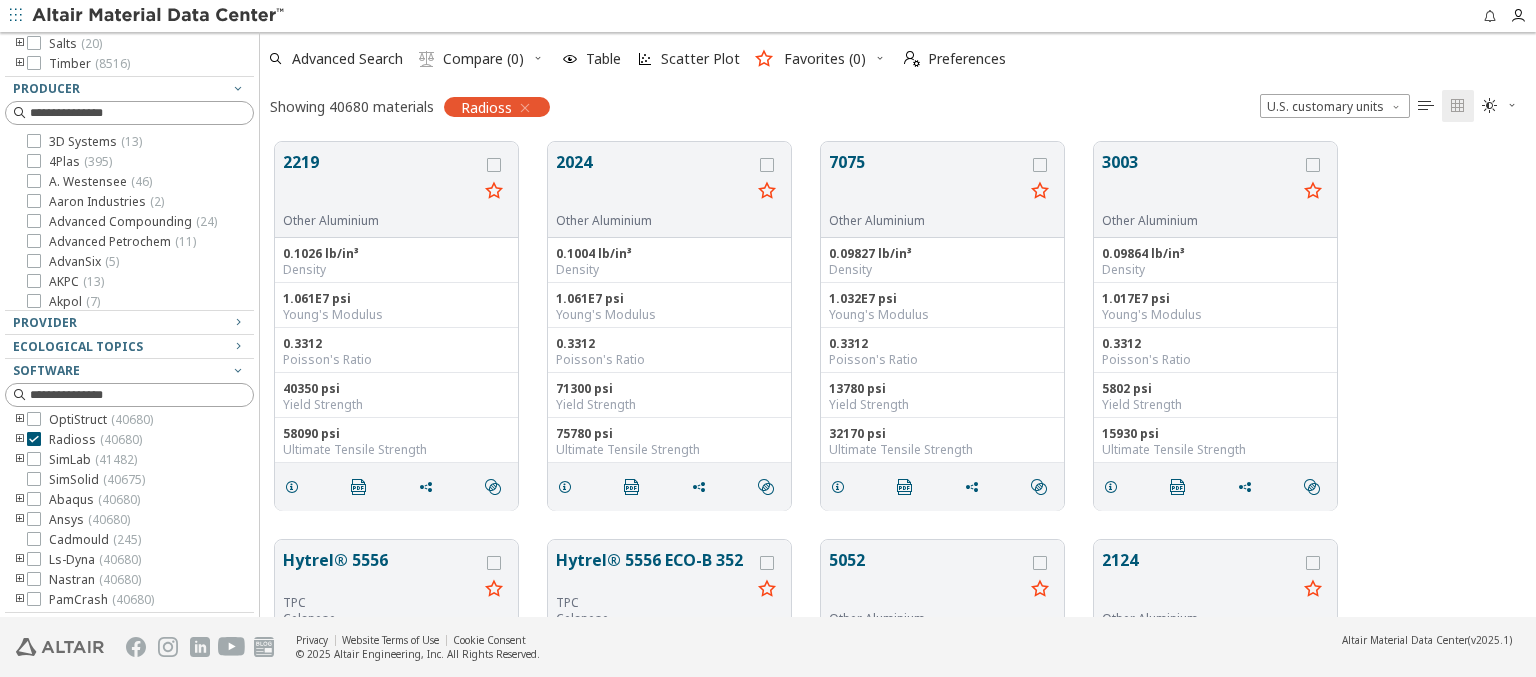 click on "Clear All Filters" at bounding box center (129, -256) 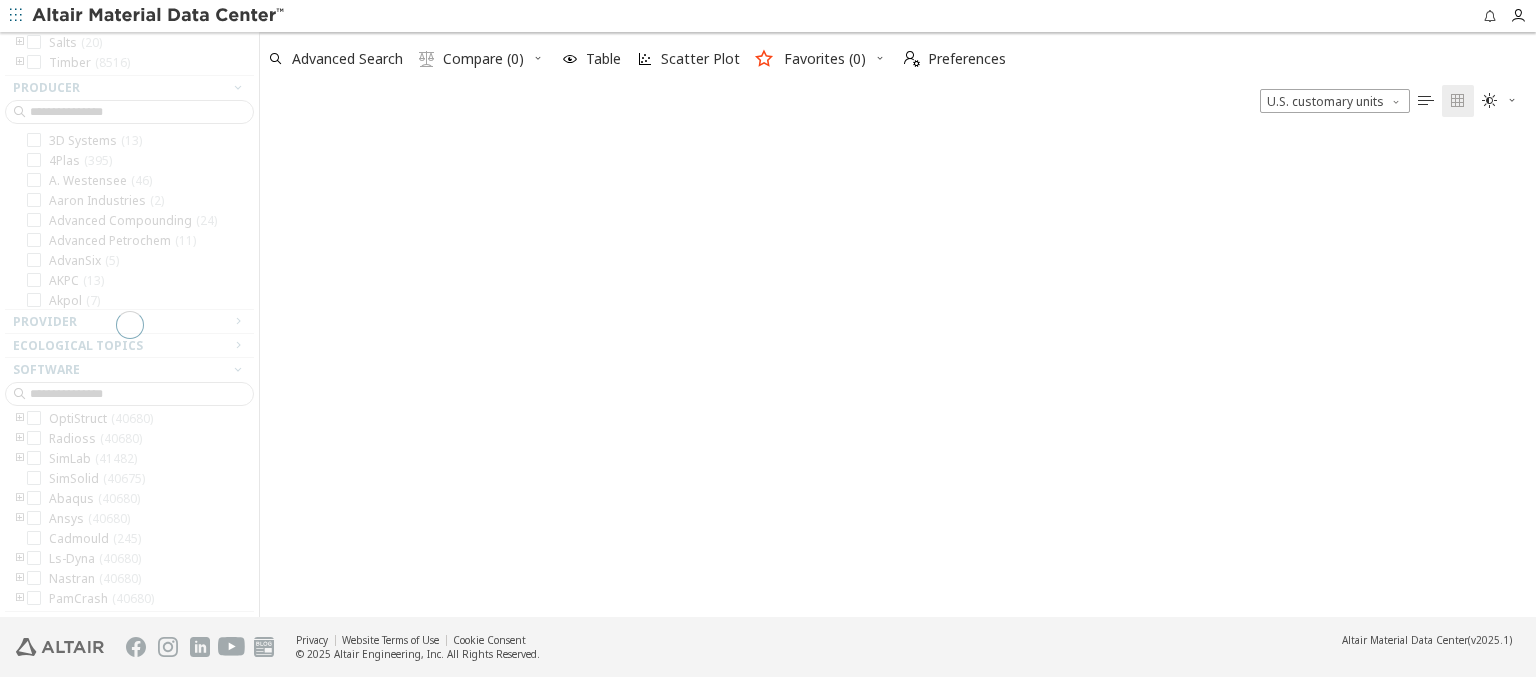 scroll, scrollTop: 0, scrollLeft: 0, axis: both 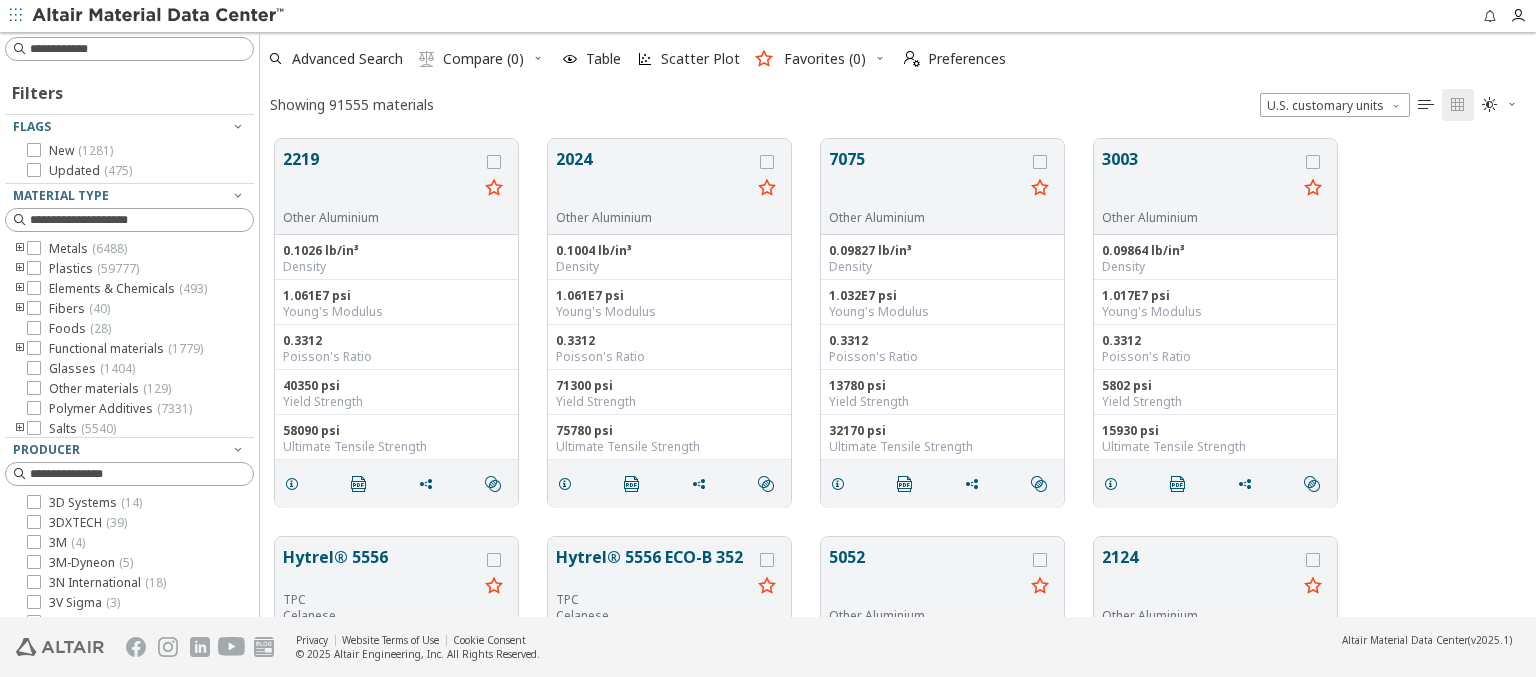 click on "SimLab ( 41482 )" at bounding box center (93, 821) 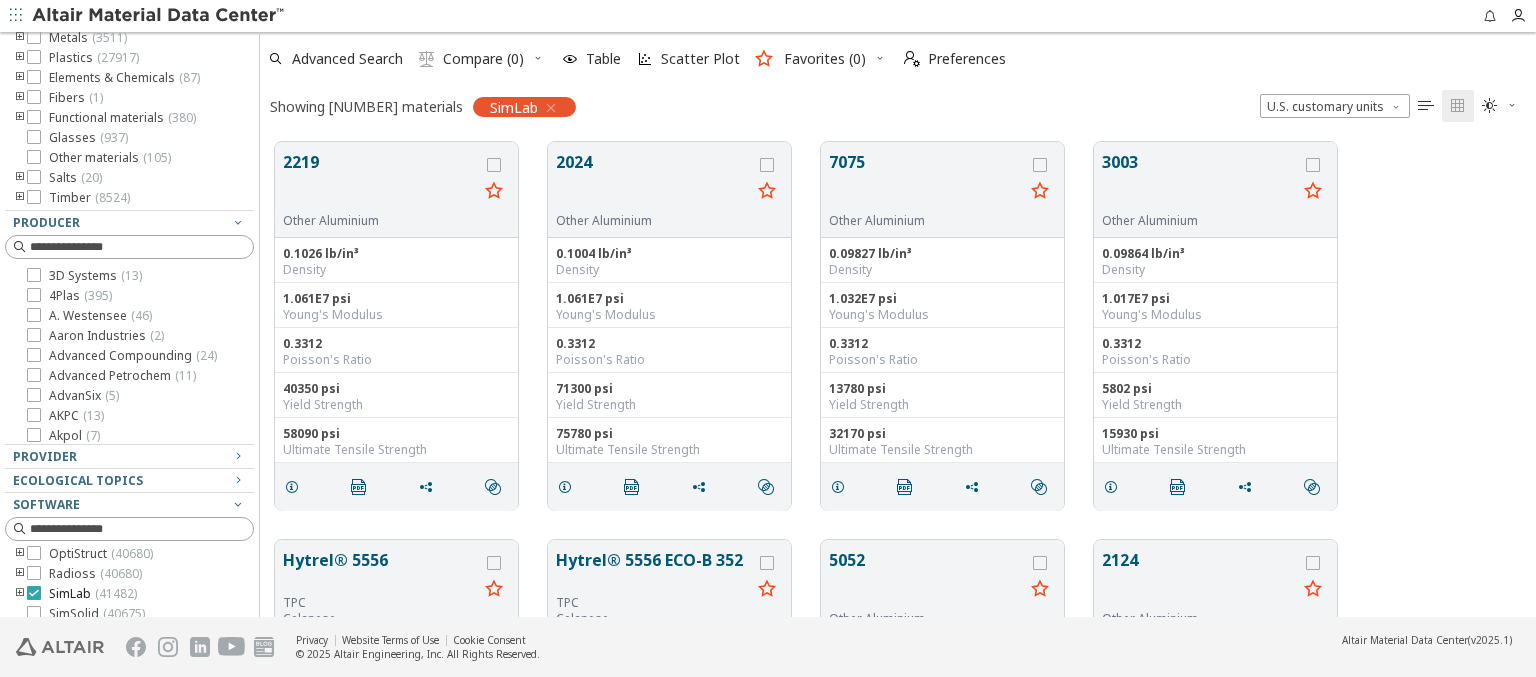 scroll, scrollTop: 379, scrollLeft: 0, axis: vertical 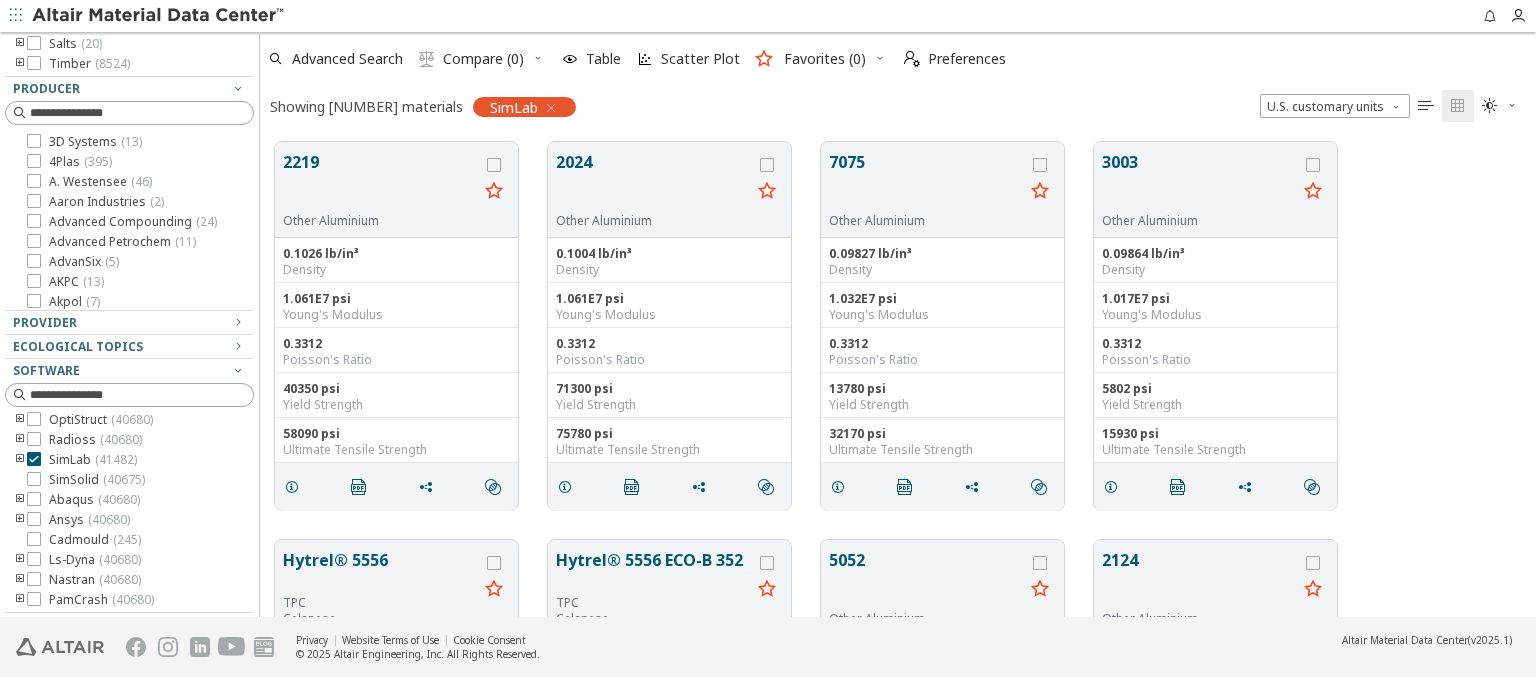 click at bounding box center (159, 16) 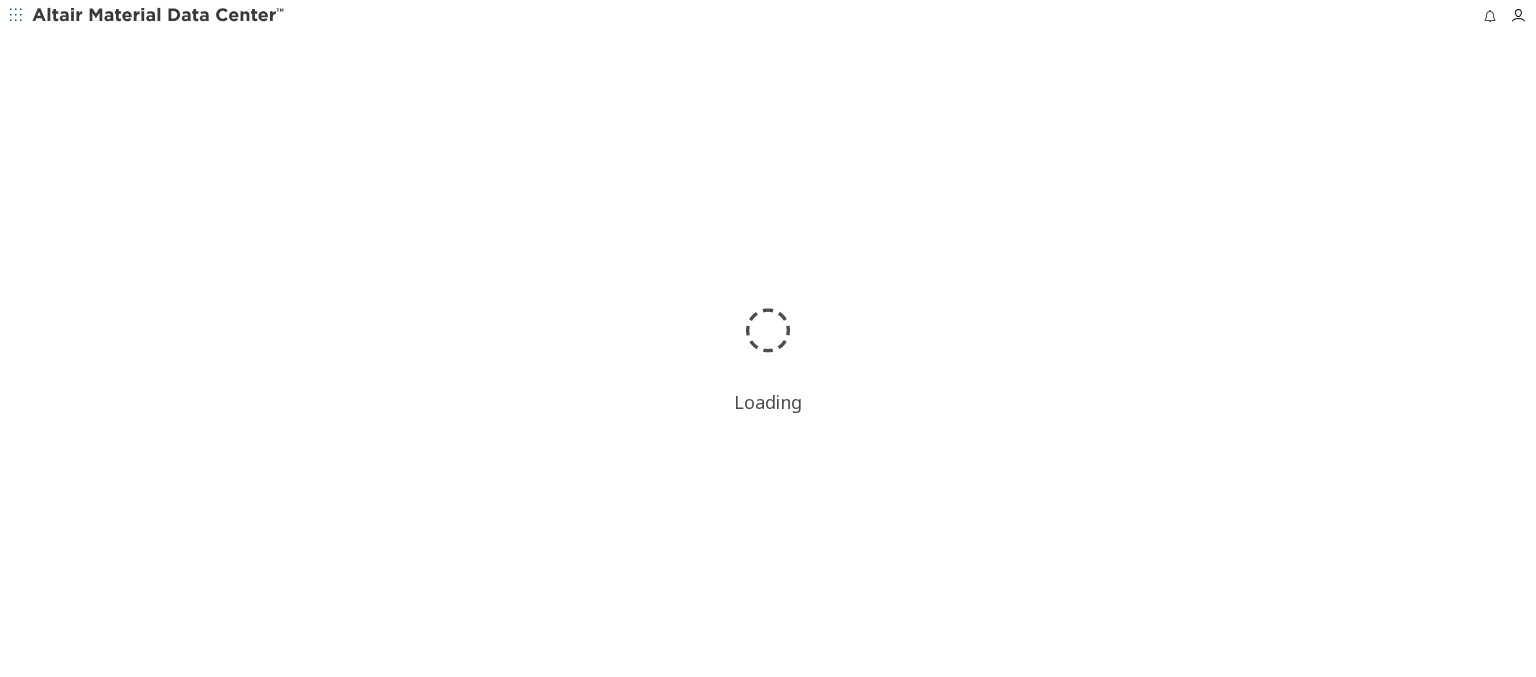 scroll, scrollTop: 0, scrollLeft: 0, axis: both 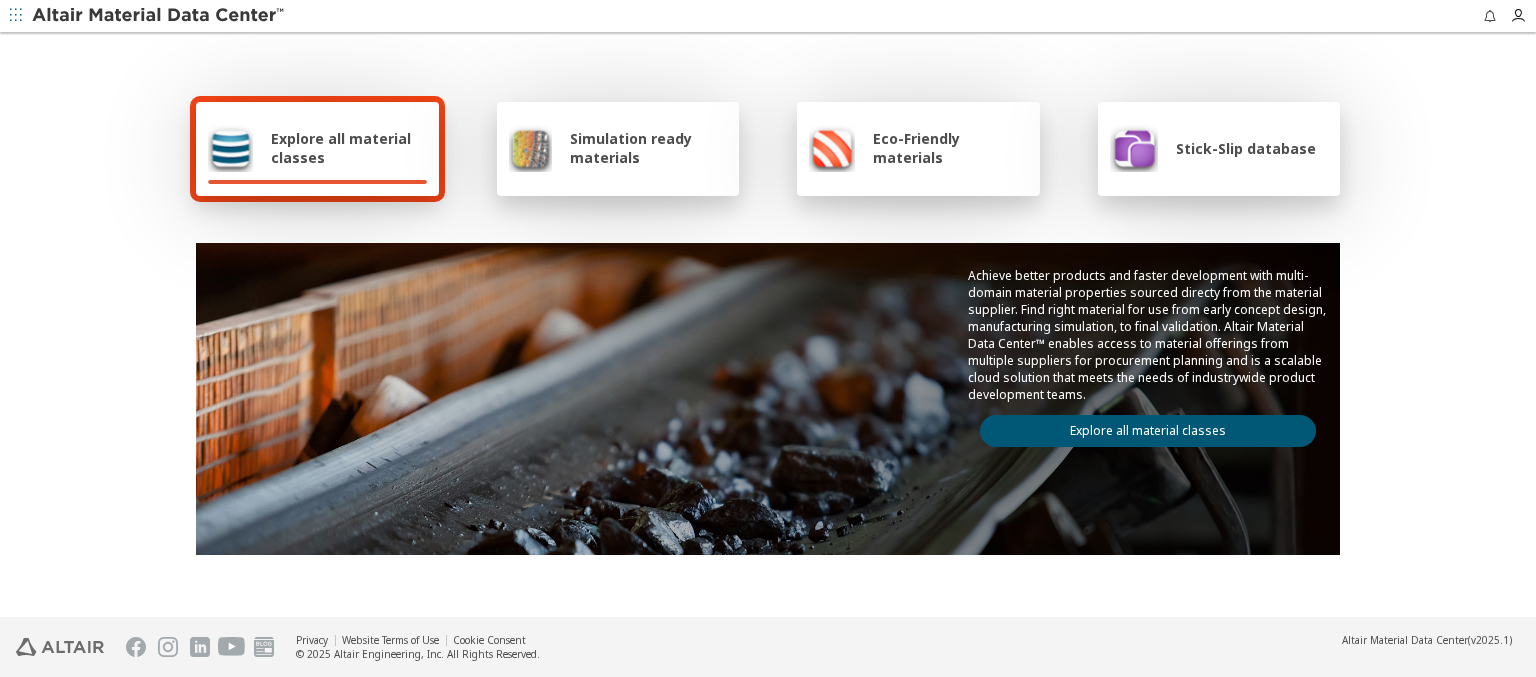 click on "Eco-Friendly materials" at bounding box center [950, 148] 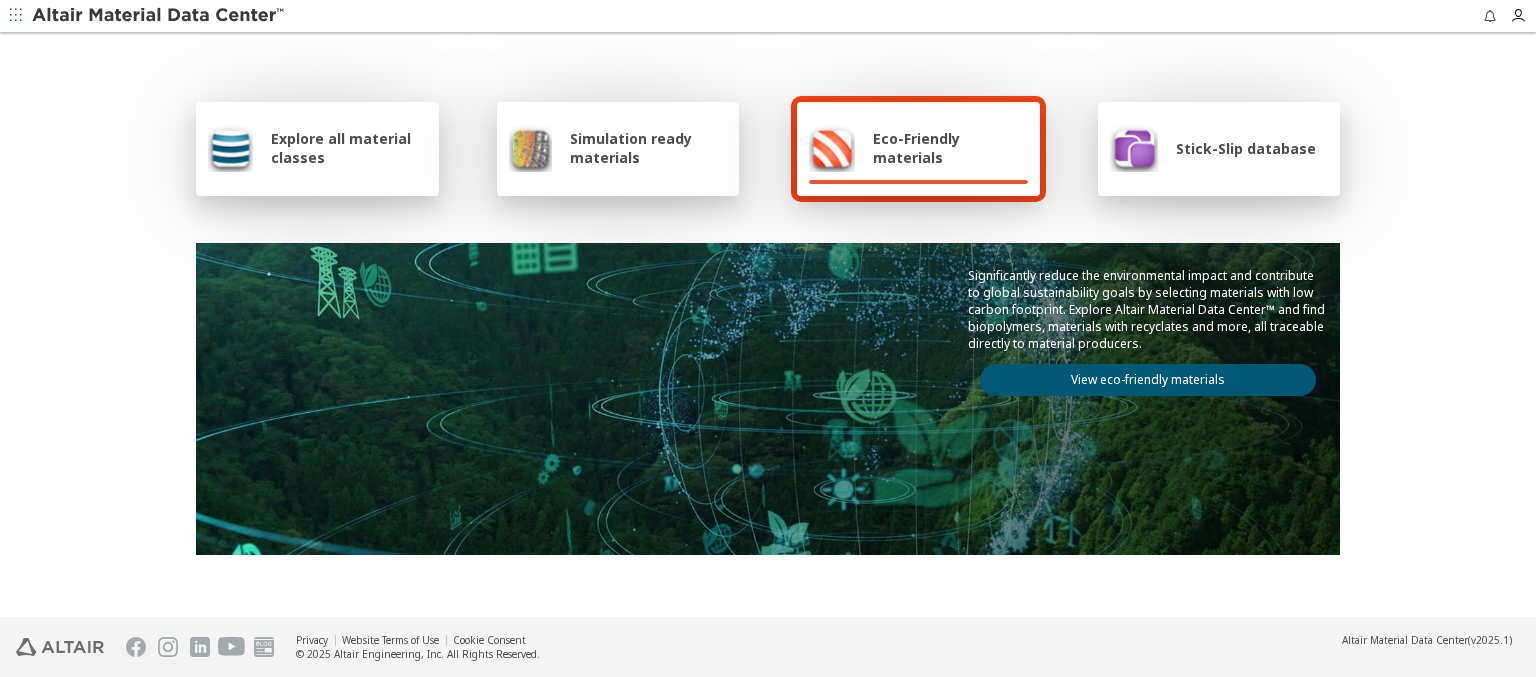 click on "View eco-friendly materials" at bounding box center (1148, 380) 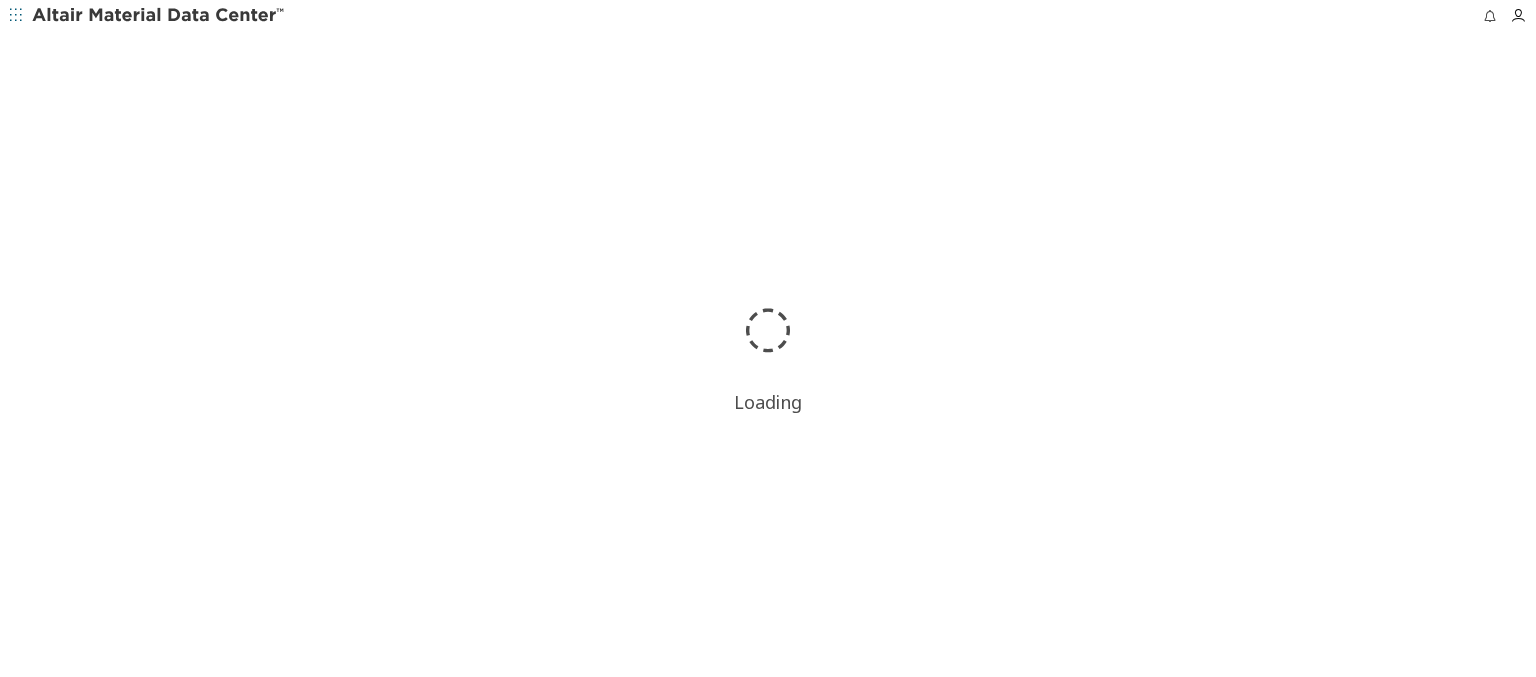 scroll, scrollTop: 0, scrollLeft: 0, axis: both 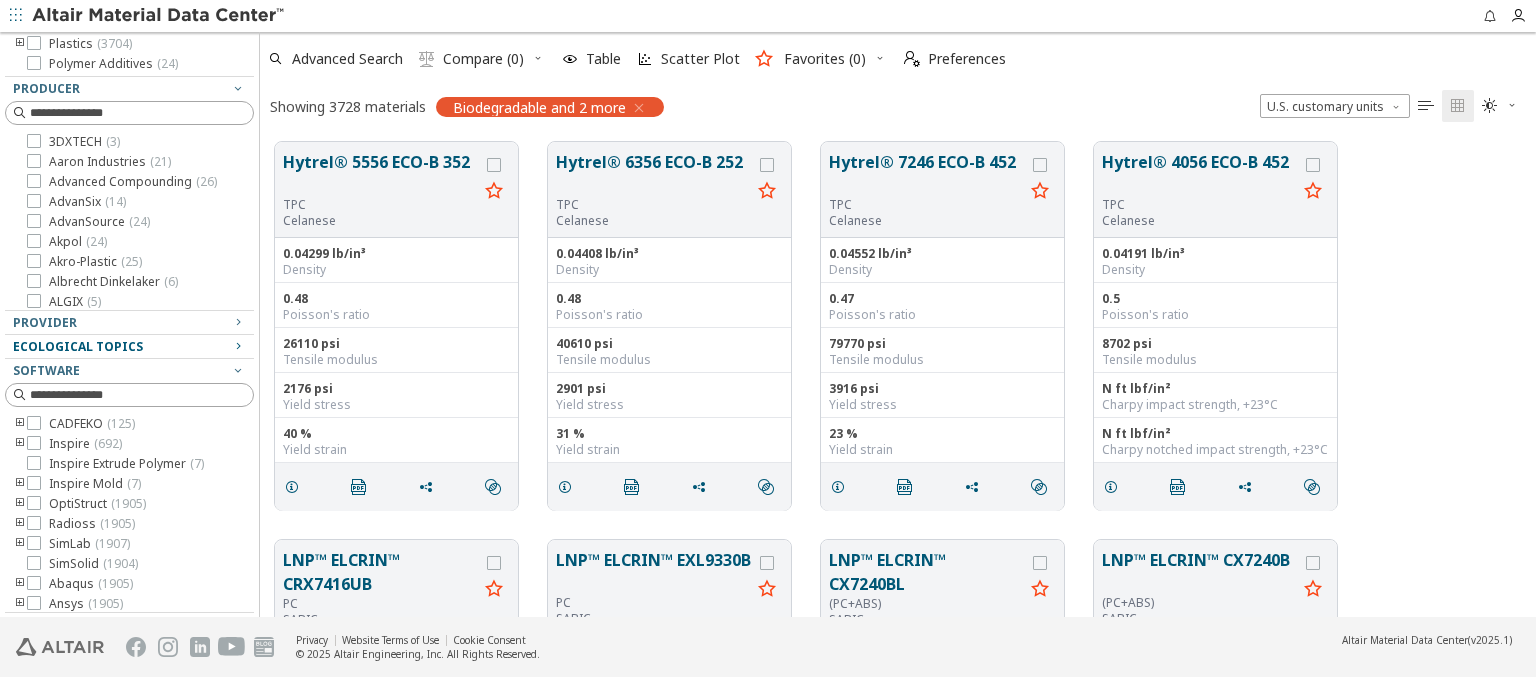 click on "Ecological Topics" at bounding box center (78, 346) 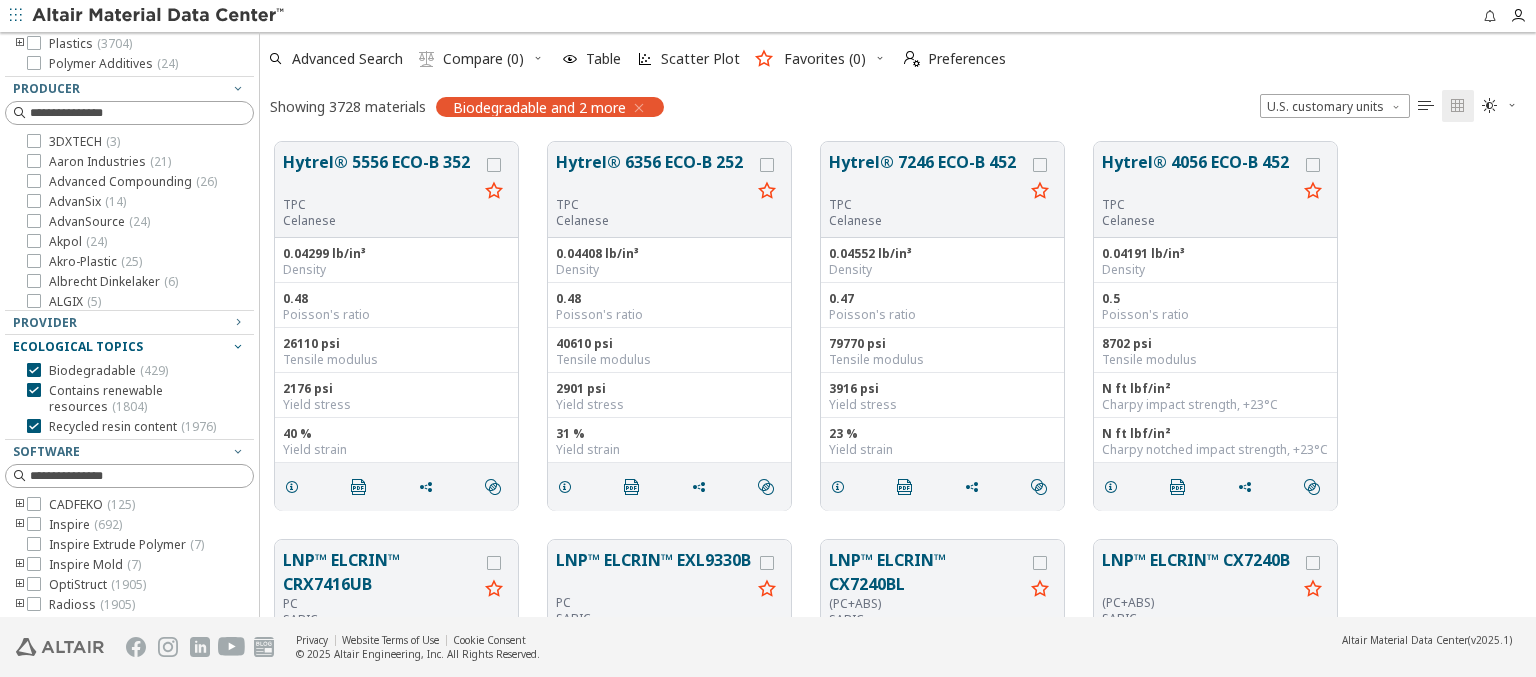 click at bounding box center (159, 16) 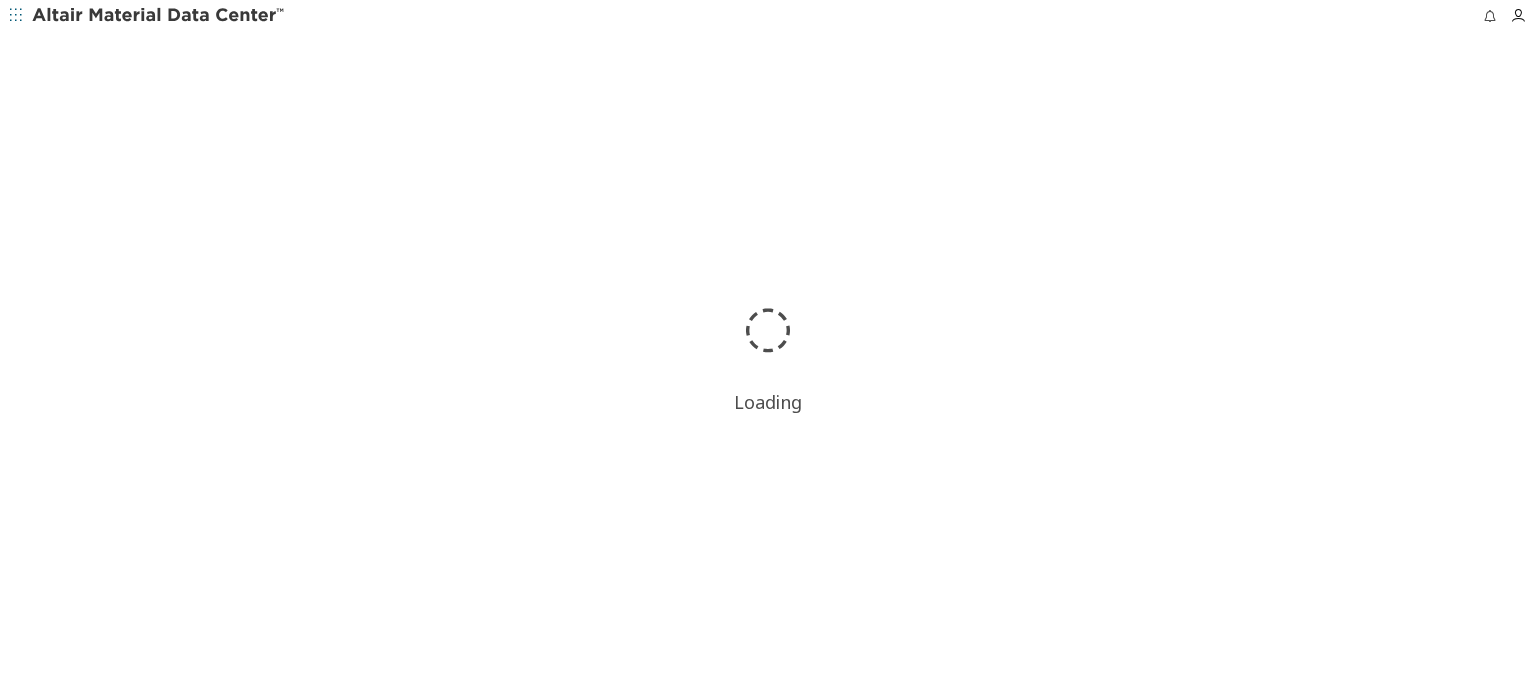 scroll, scrollTop: 0, scrollLeft: 0, axis: both 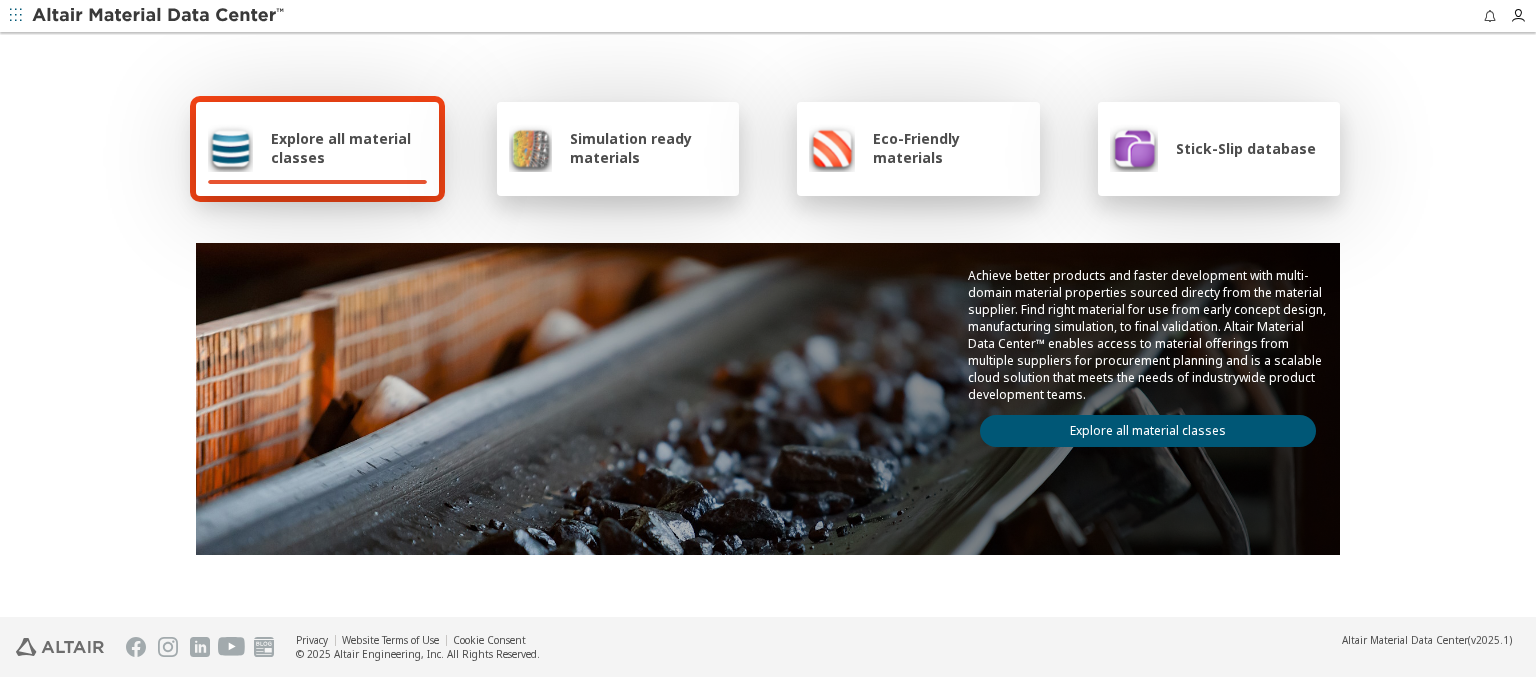 click on "Explore all material classes" at bounding box center (349, 148) 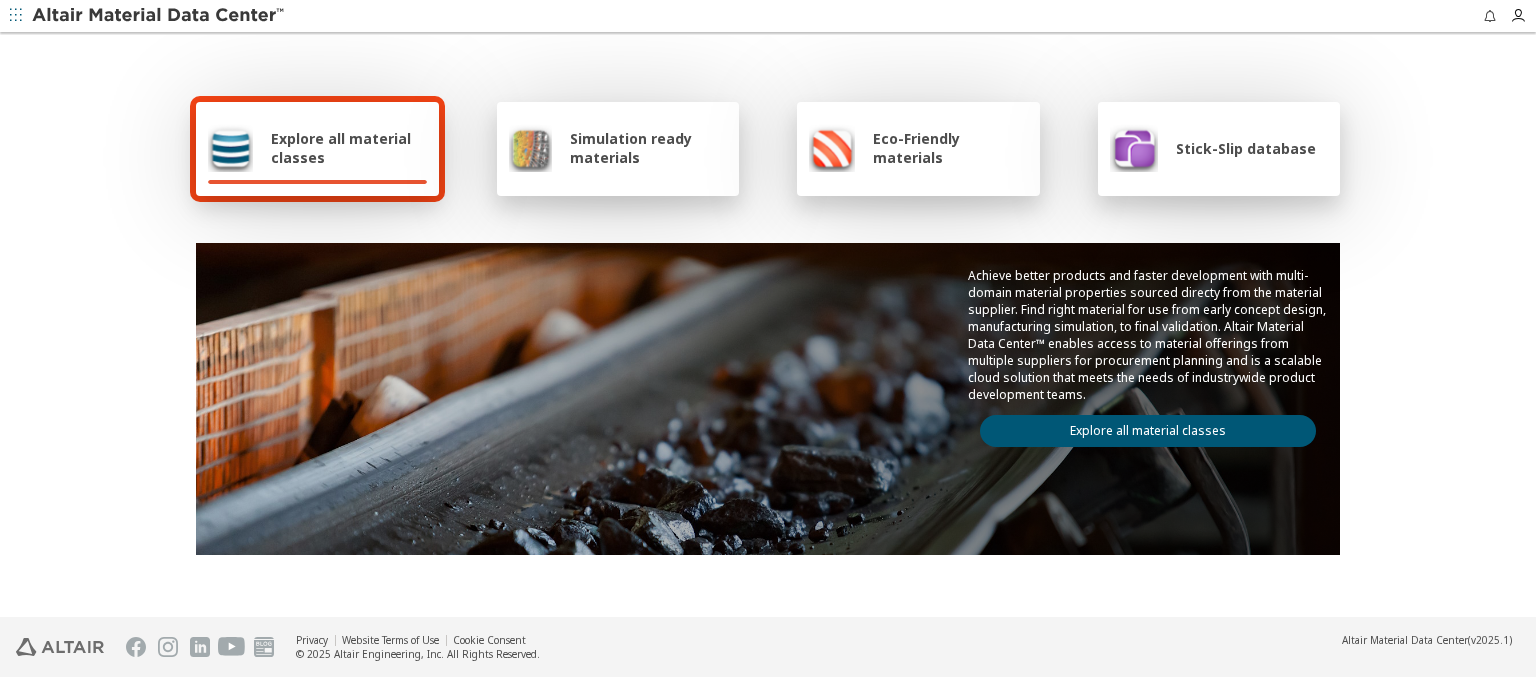 click on "Explore all material classes" at bounding box center [1148, 431] 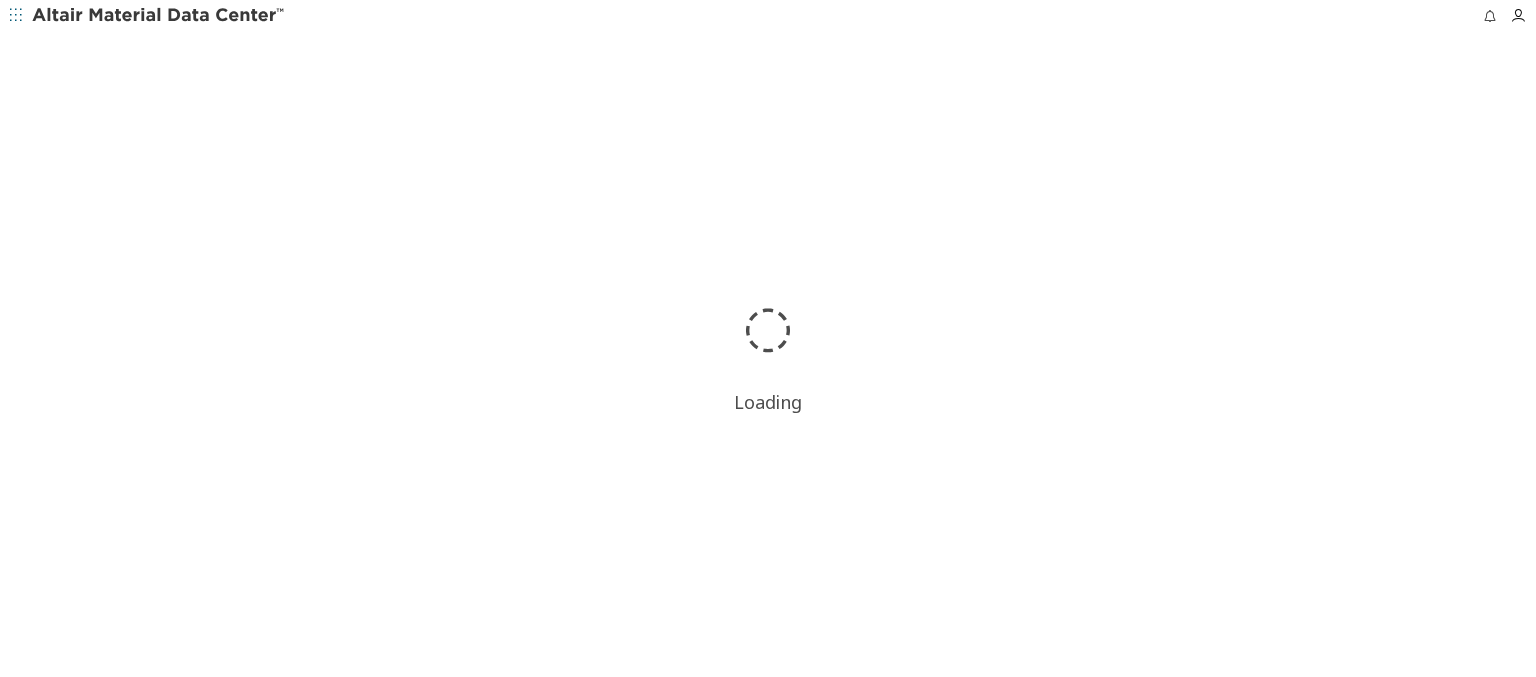 scroll, scrollTop: 0, scrollLeft: 0, axis: both 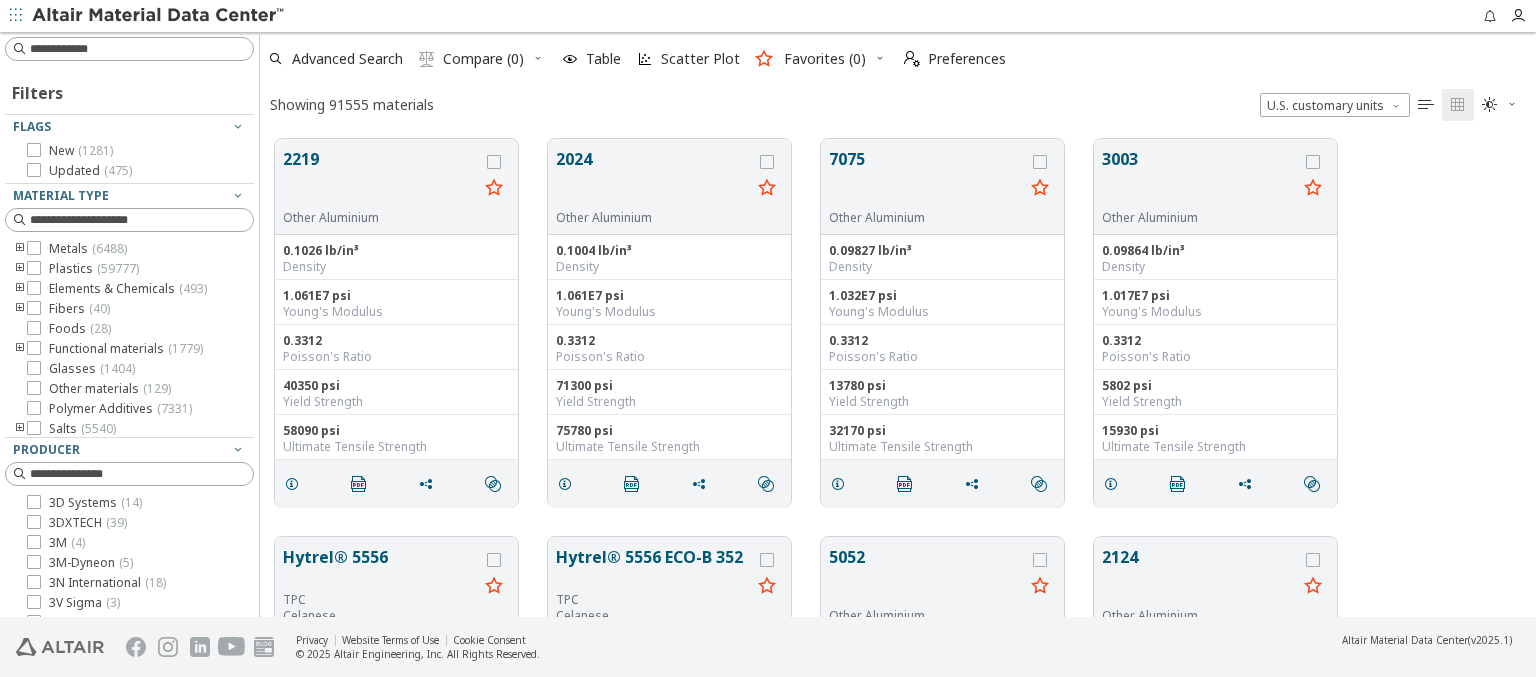 click at bounding box center [159, 16] 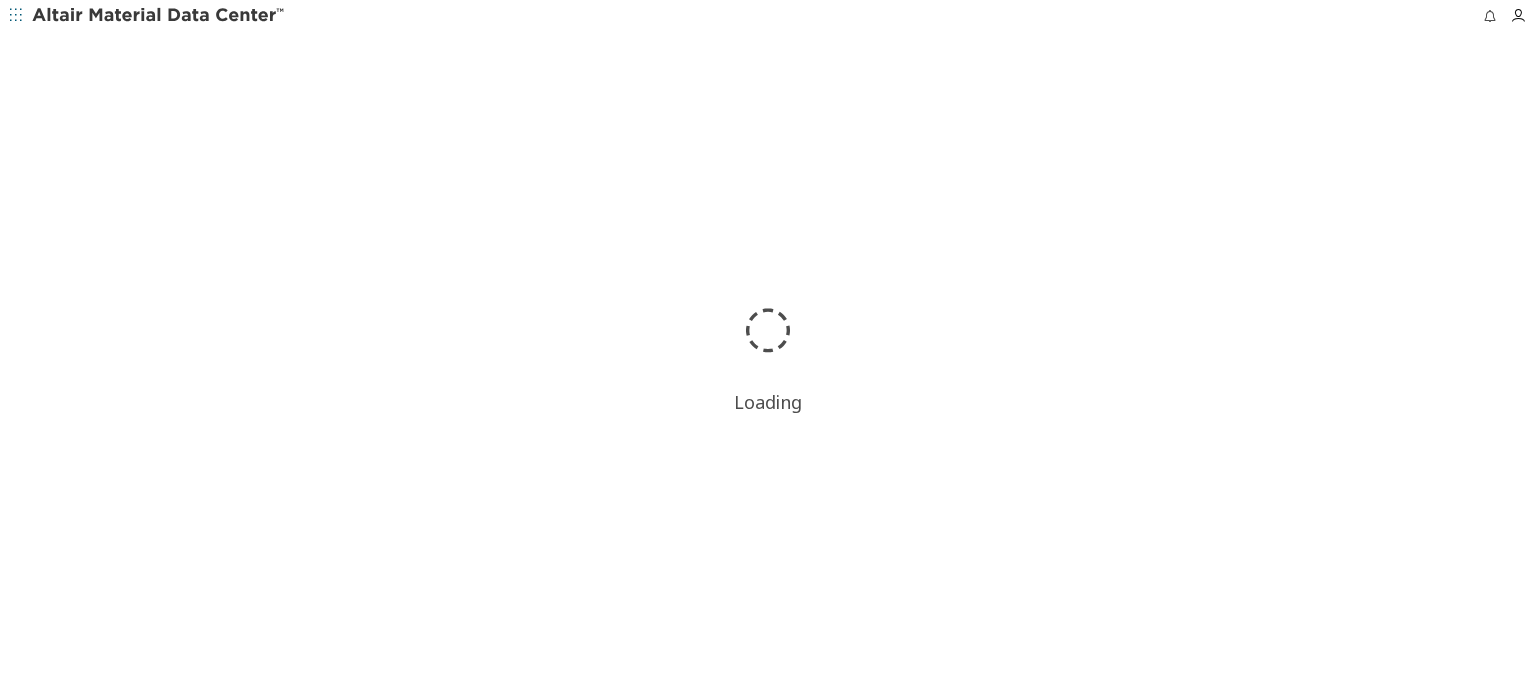 scroll, scrollTop: 0, scrollLeft: 0, axis: both 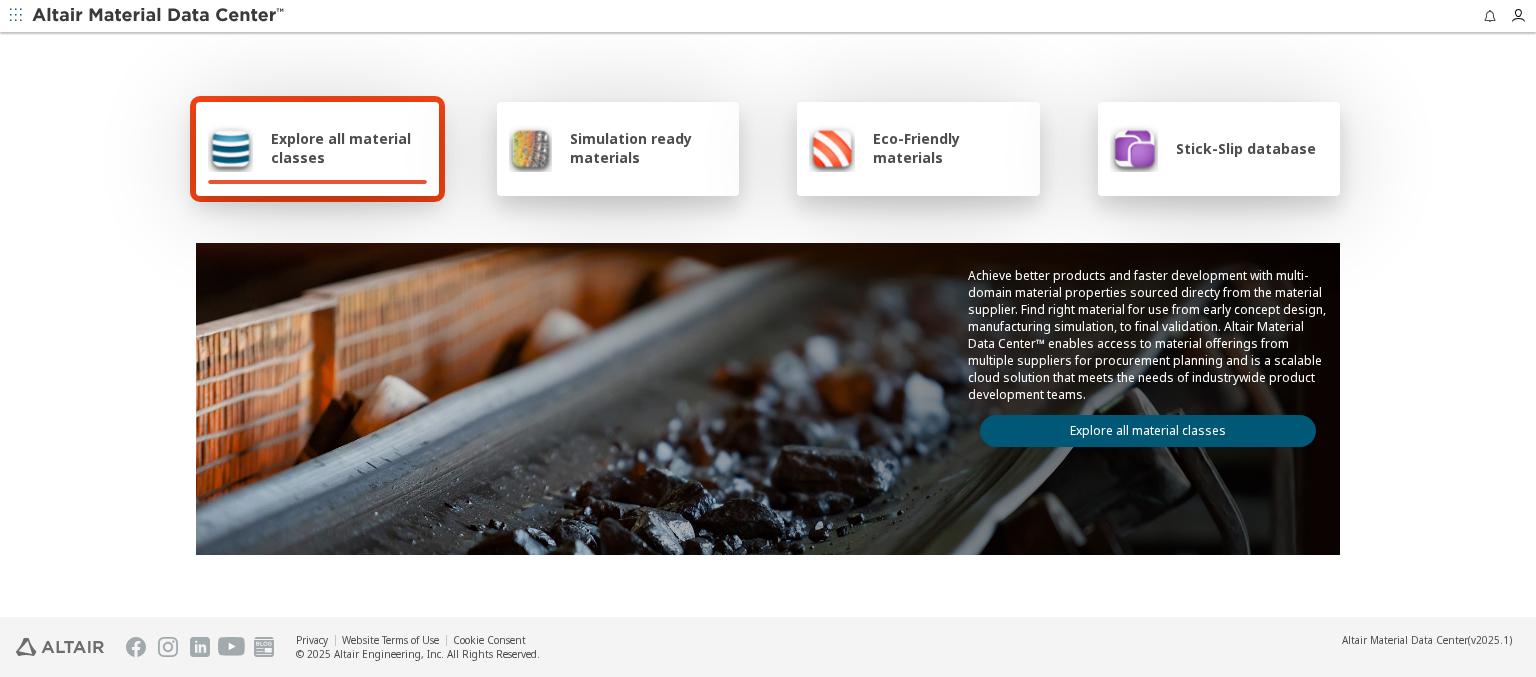 click on "Explore all material classes" at bounding box center [349, 148] 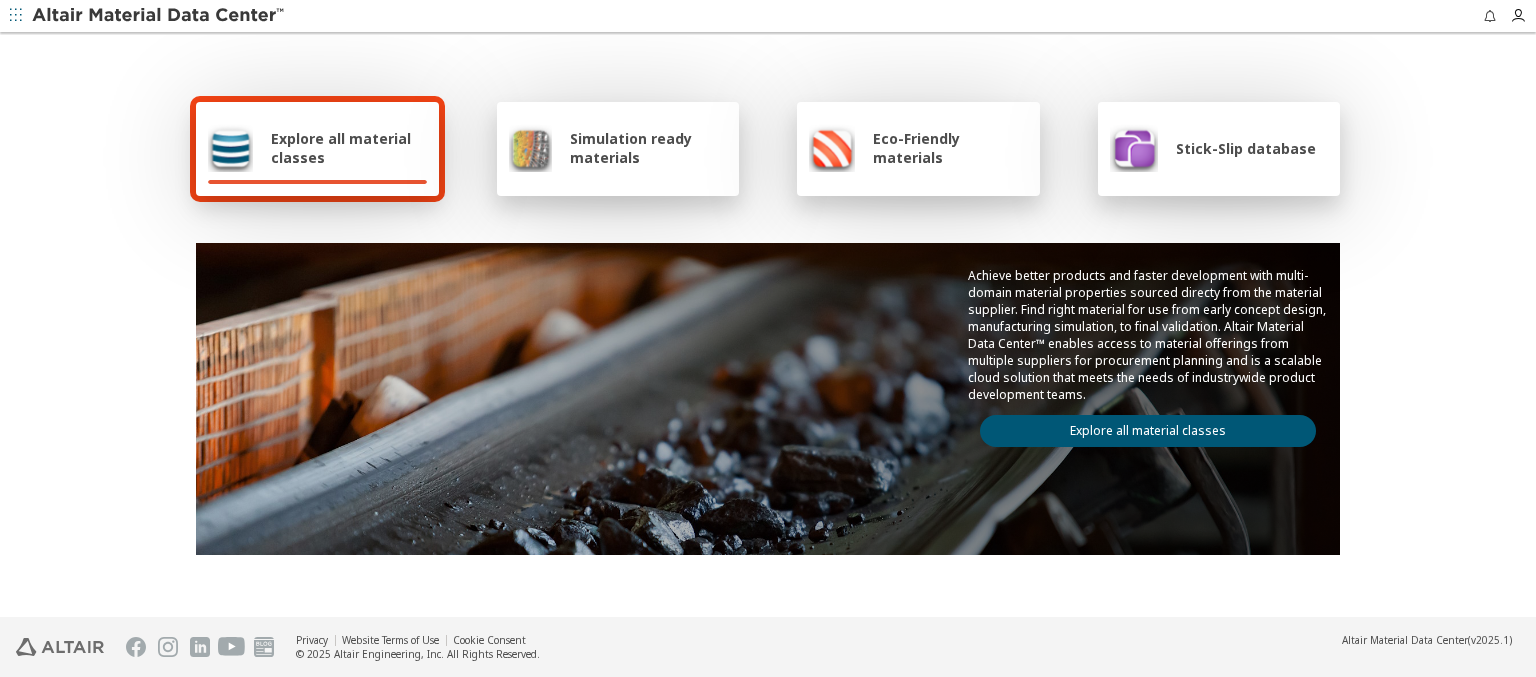 click on "Explore all material classes" at bounding box center (1148, 431) 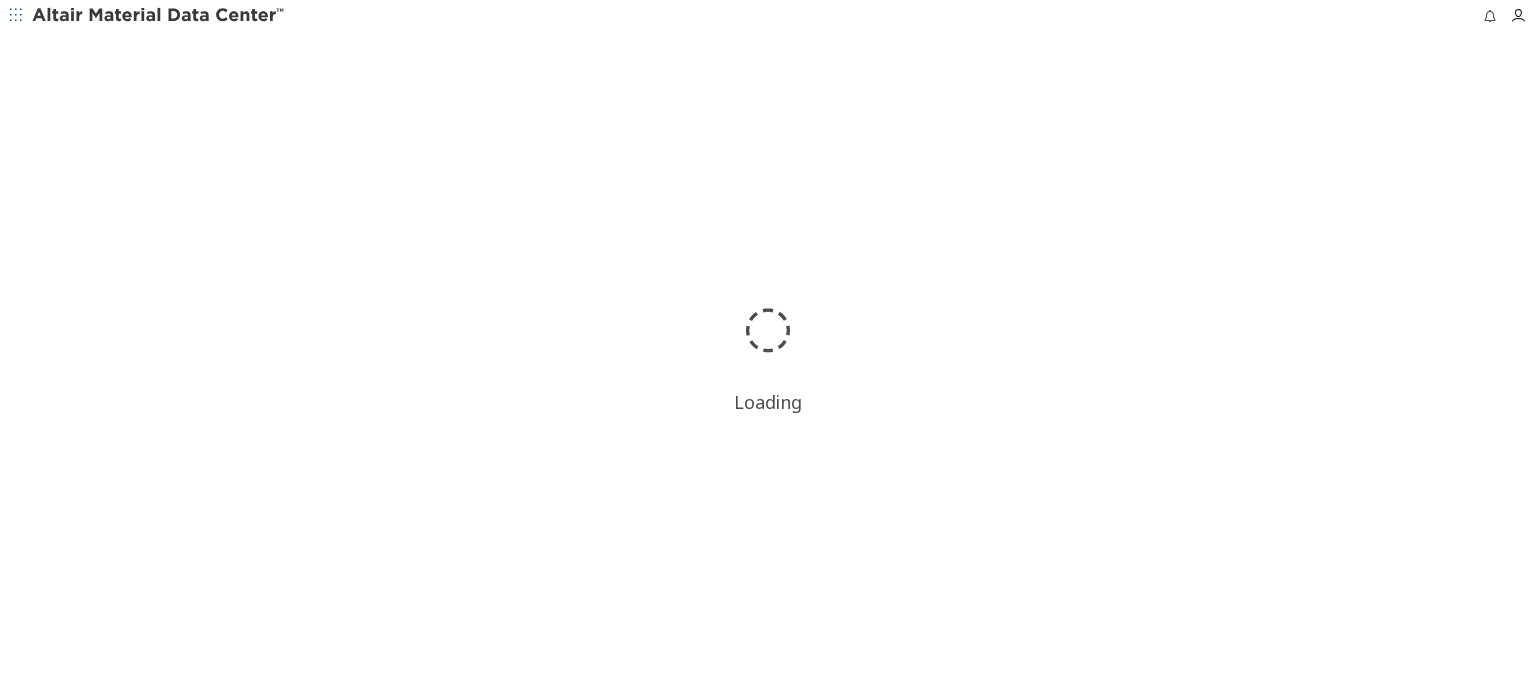 scroll, scrollTop: 0, scrollLeft: 0, axis: both 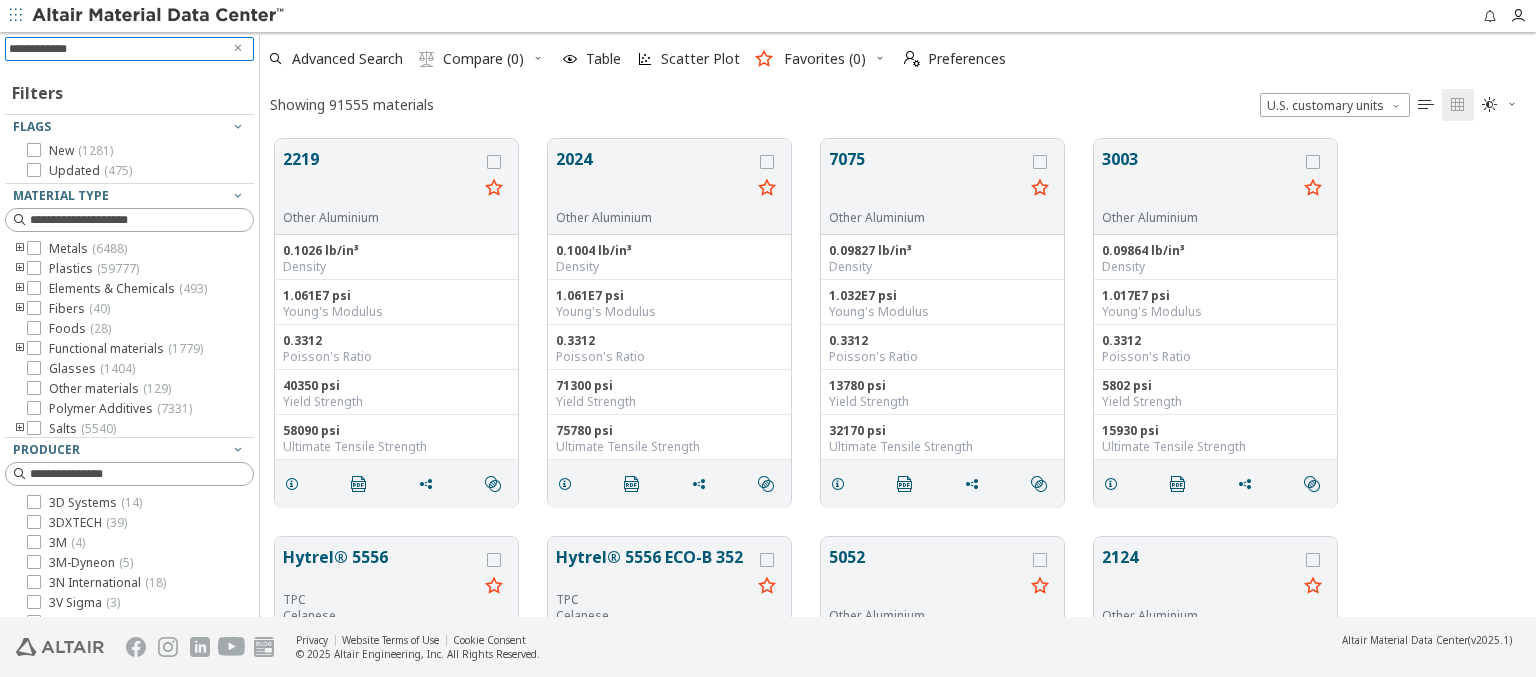 type on "*" 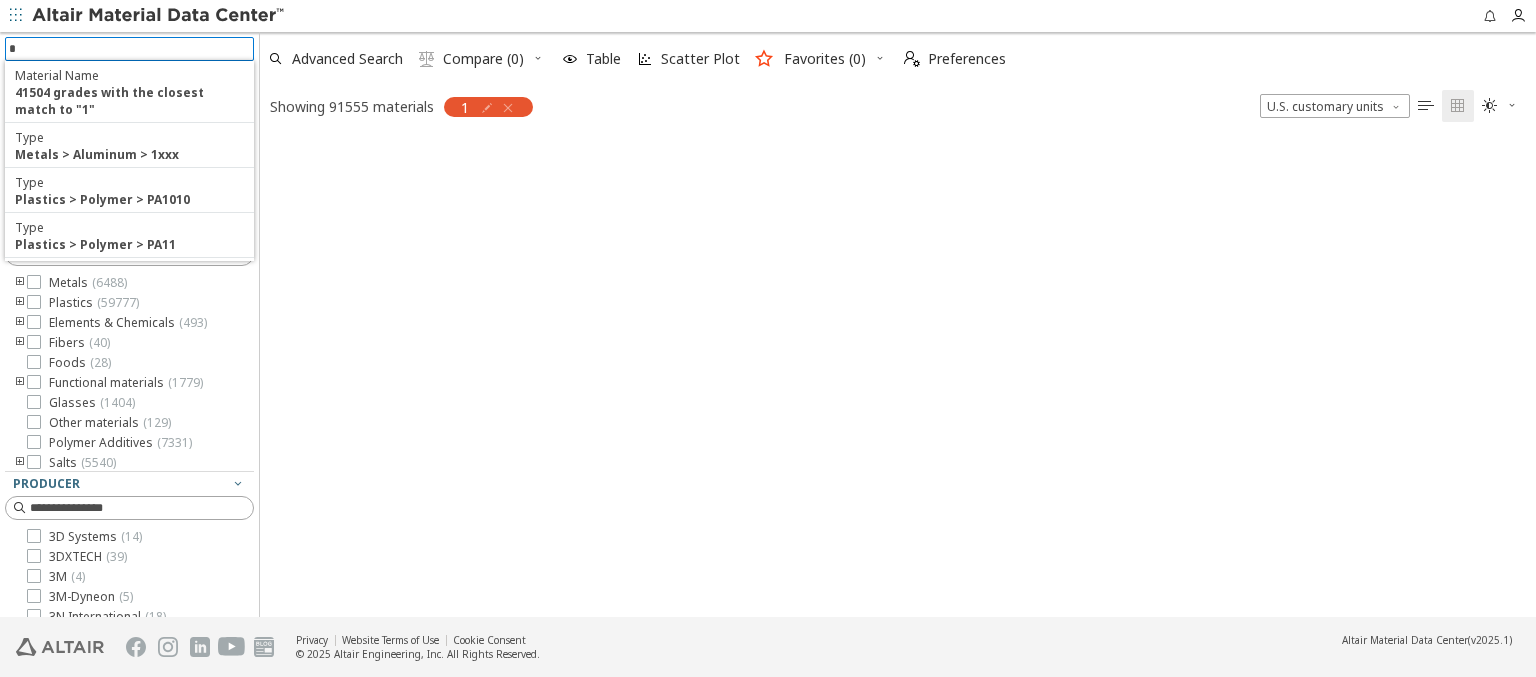 type 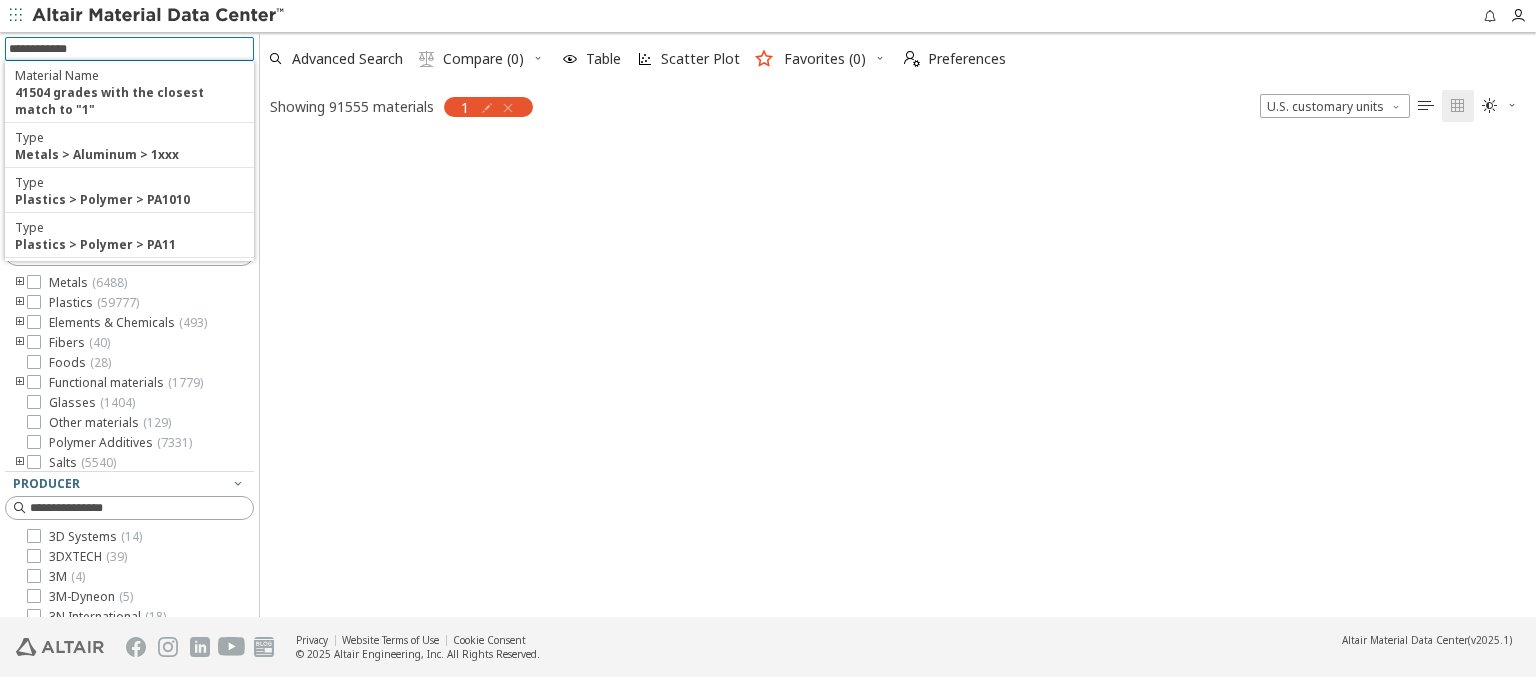 scroll, scrollTop: 475, scrollLeft: 1260, axis: both 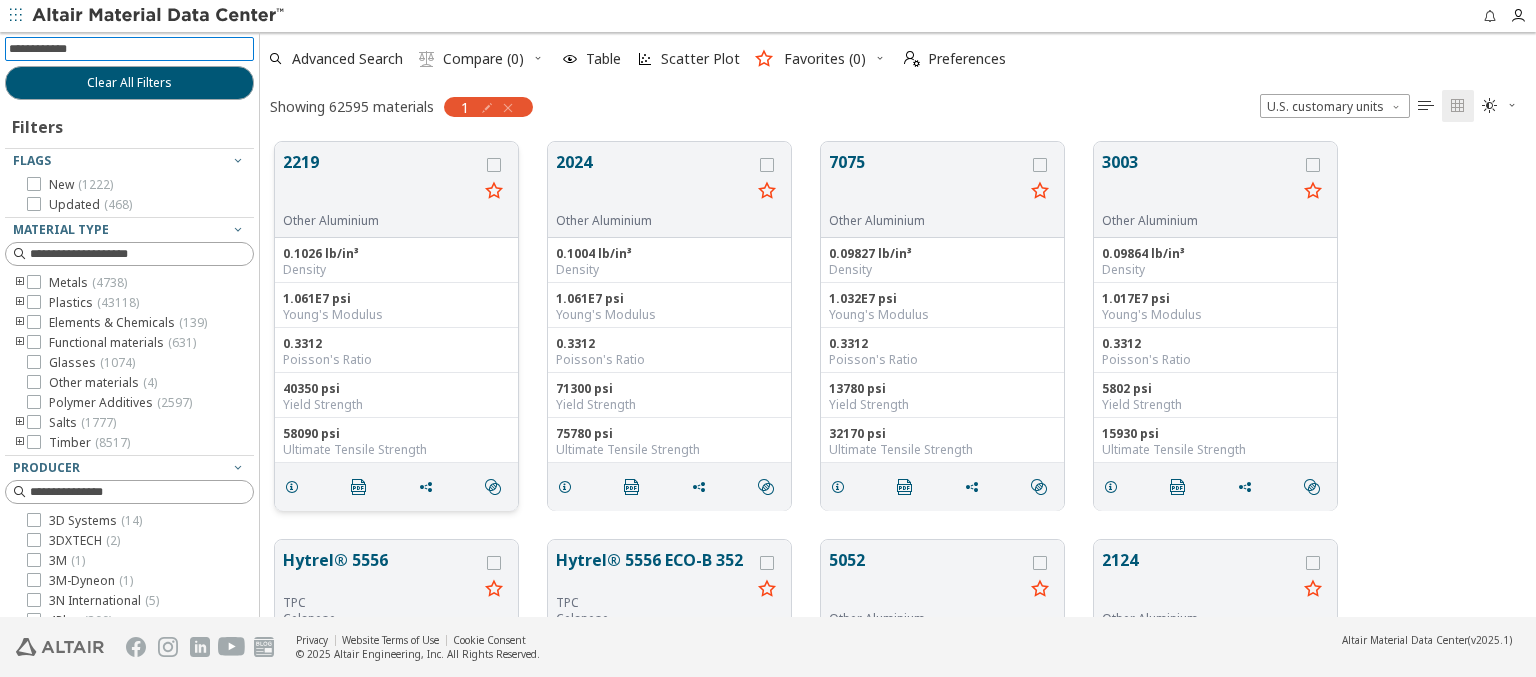 click on "2219" at bounding box center [380, 181] 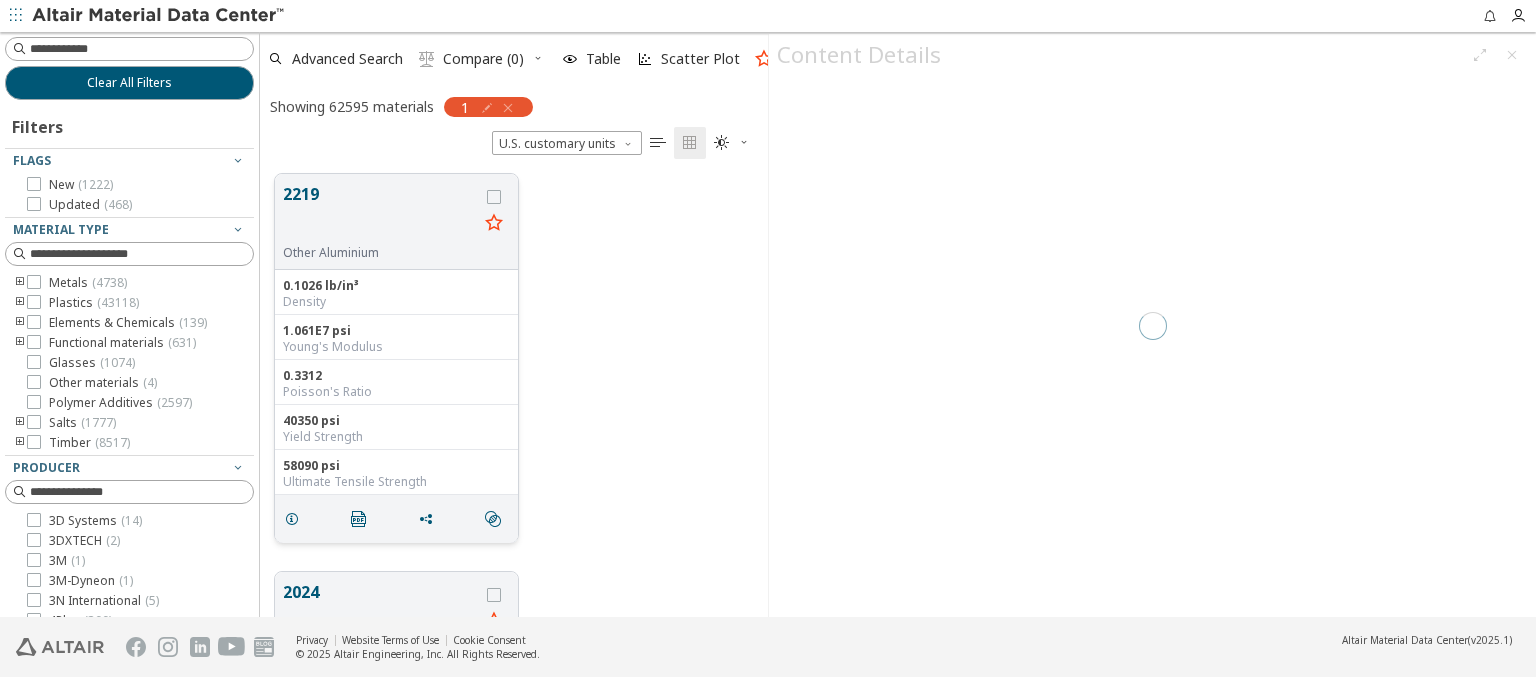scroll, scrollTop: 443, scrollLeft: 492, axis: both 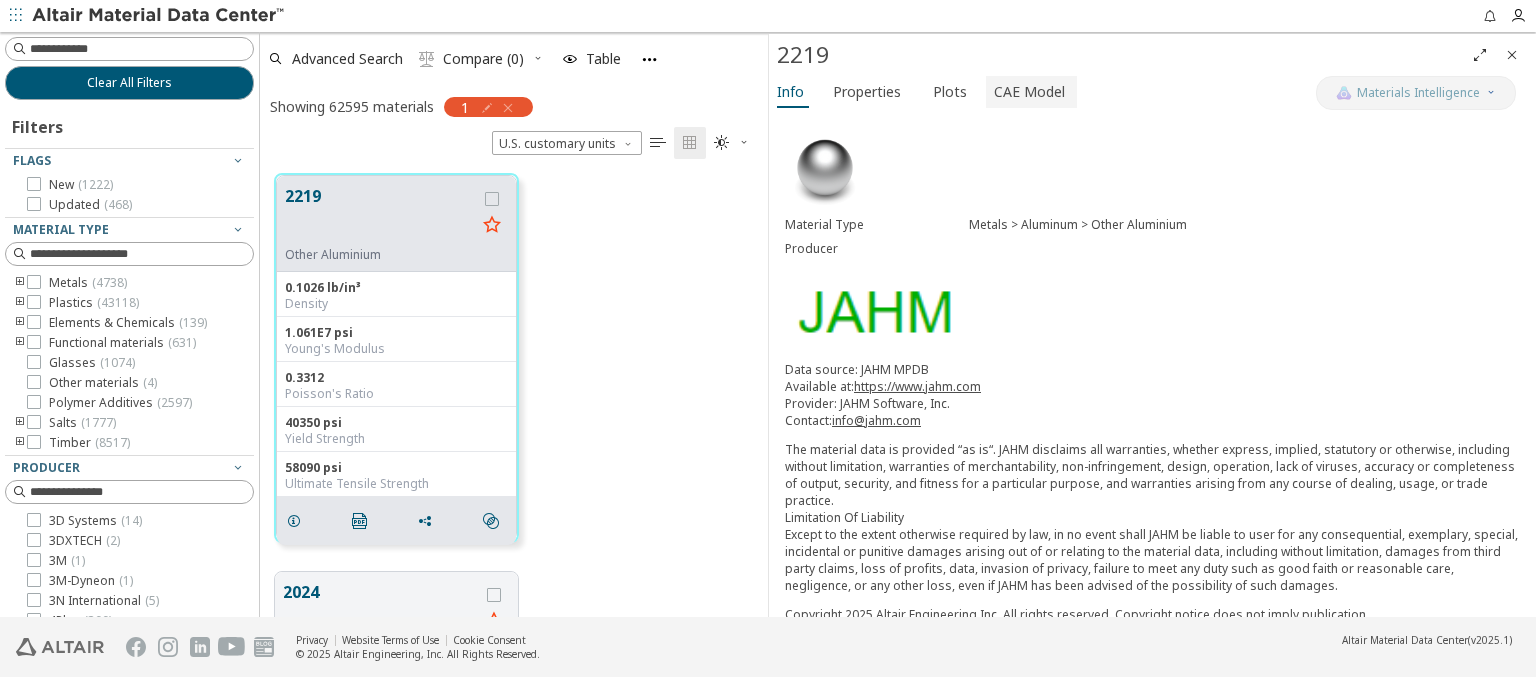 click on "CAE Model" at bounding box center [1029, 92] 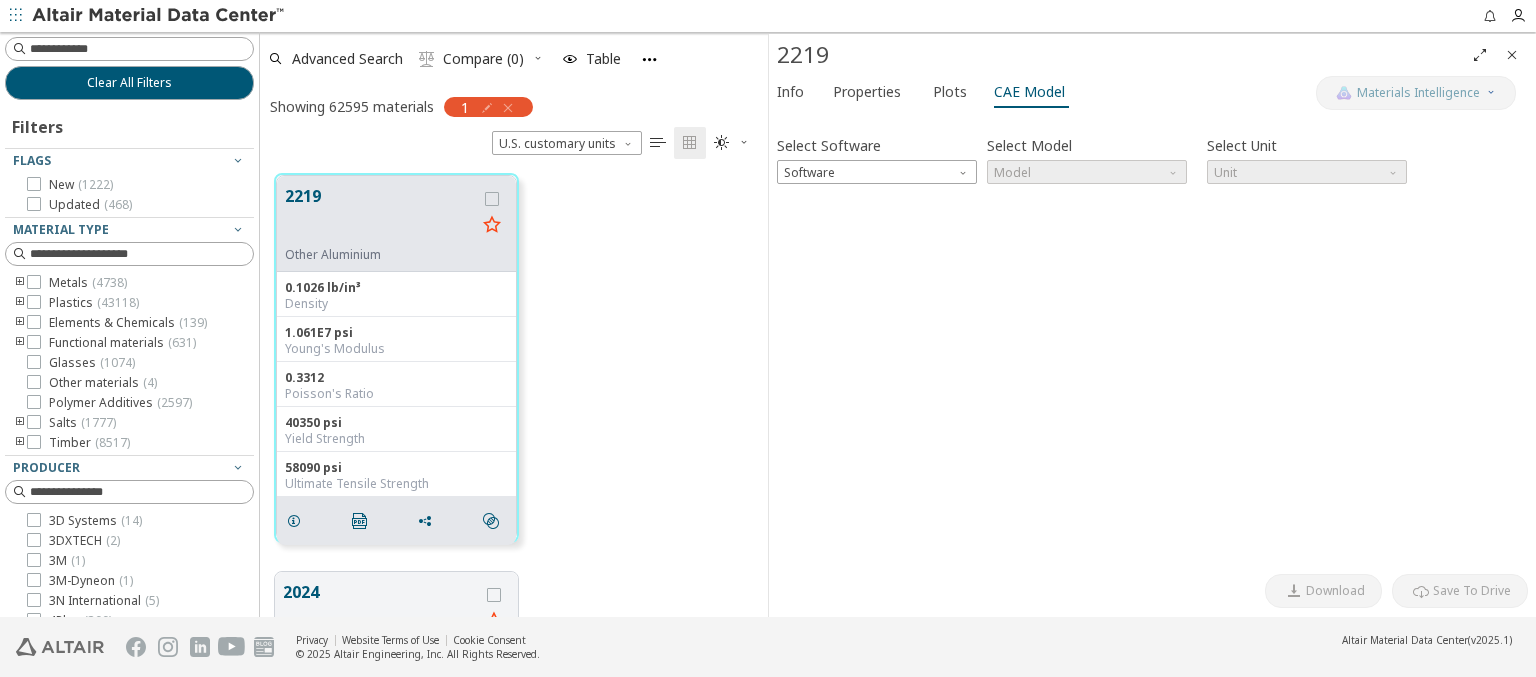 click at bounding box center (159, 16) 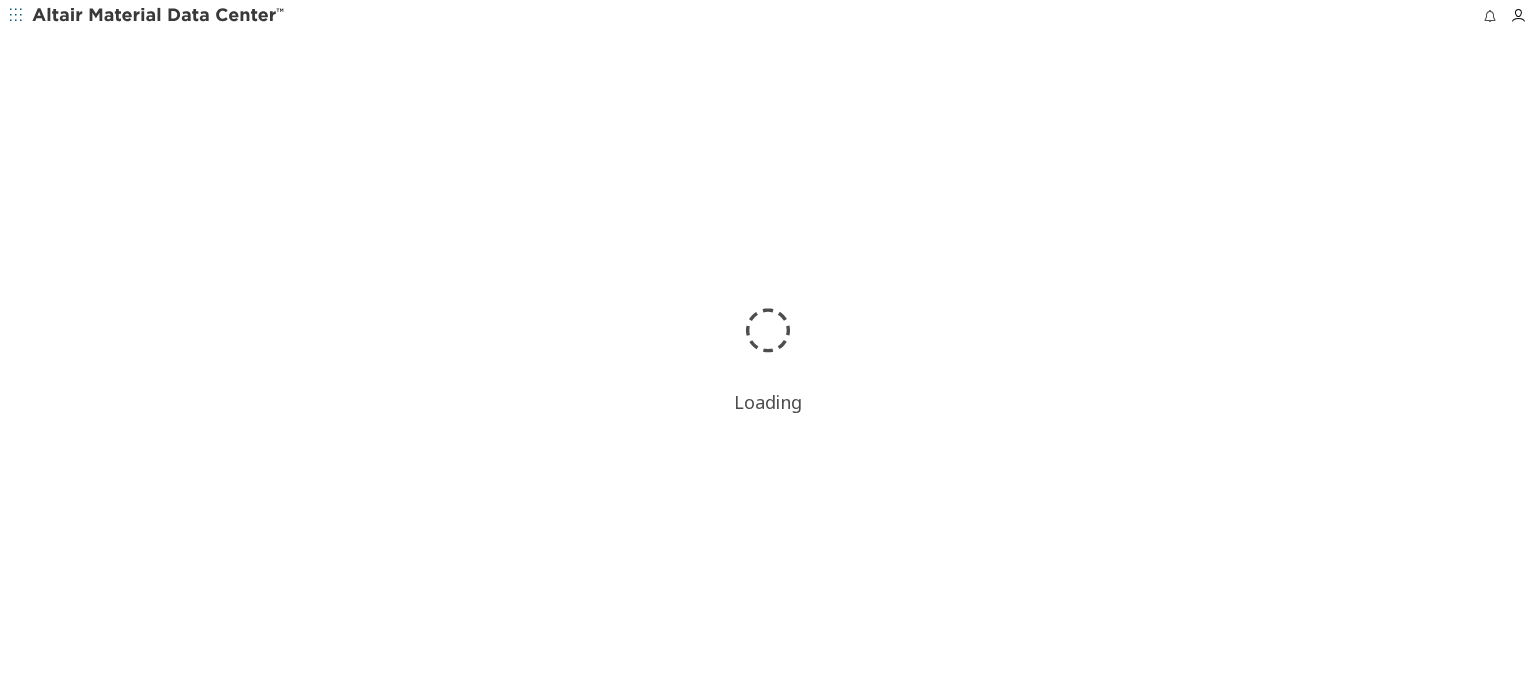 scroll, scrollTop: 0, scrollLeft: 0, axis: both 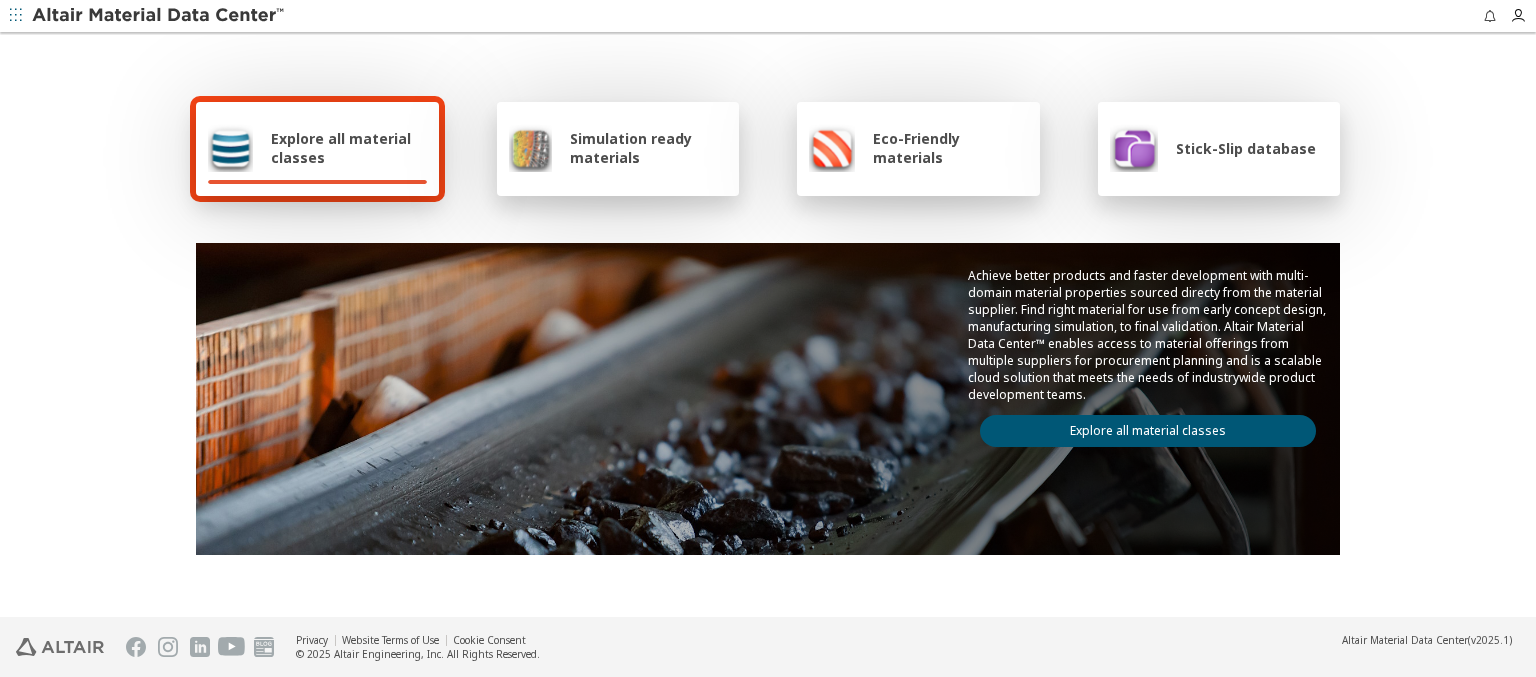 click at bounding box center (159, 16) 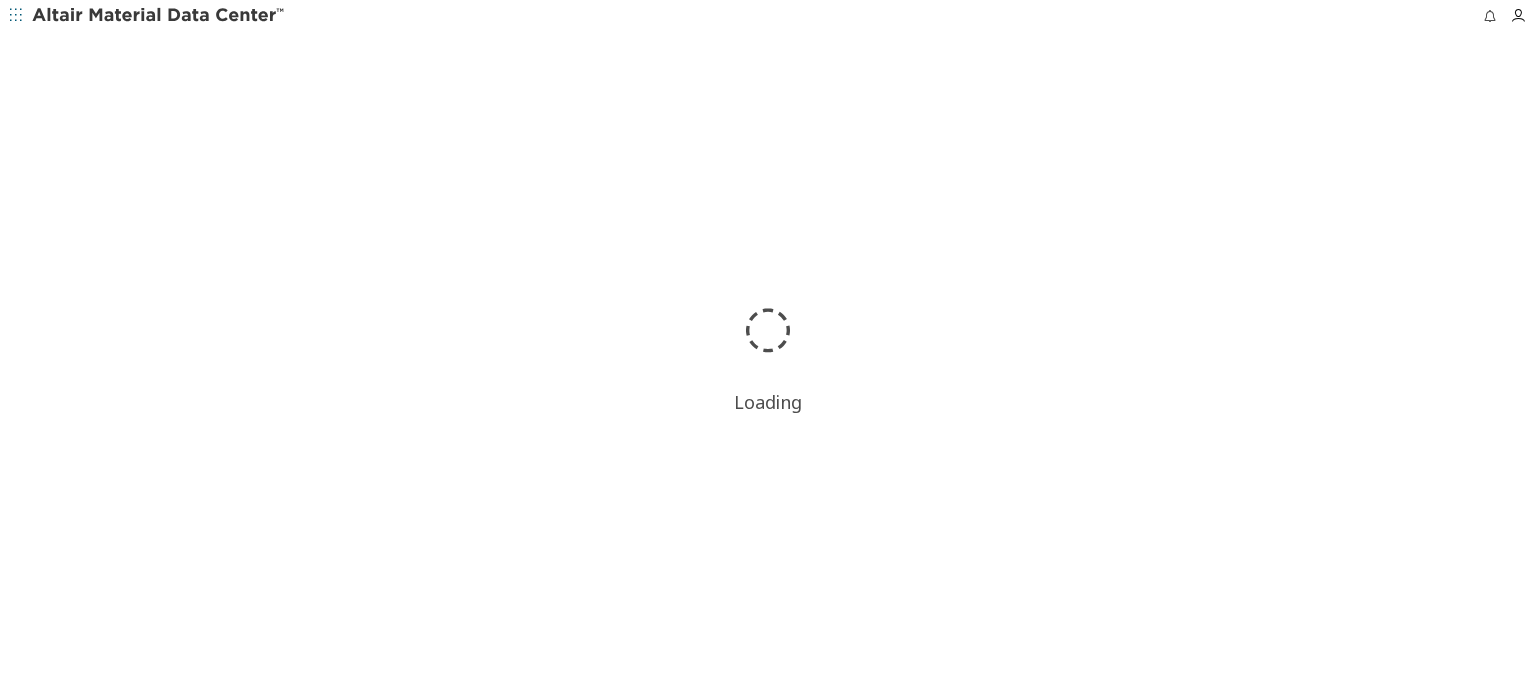 scroll, scrollTop: 0, scrollLeft: 0, axis: both 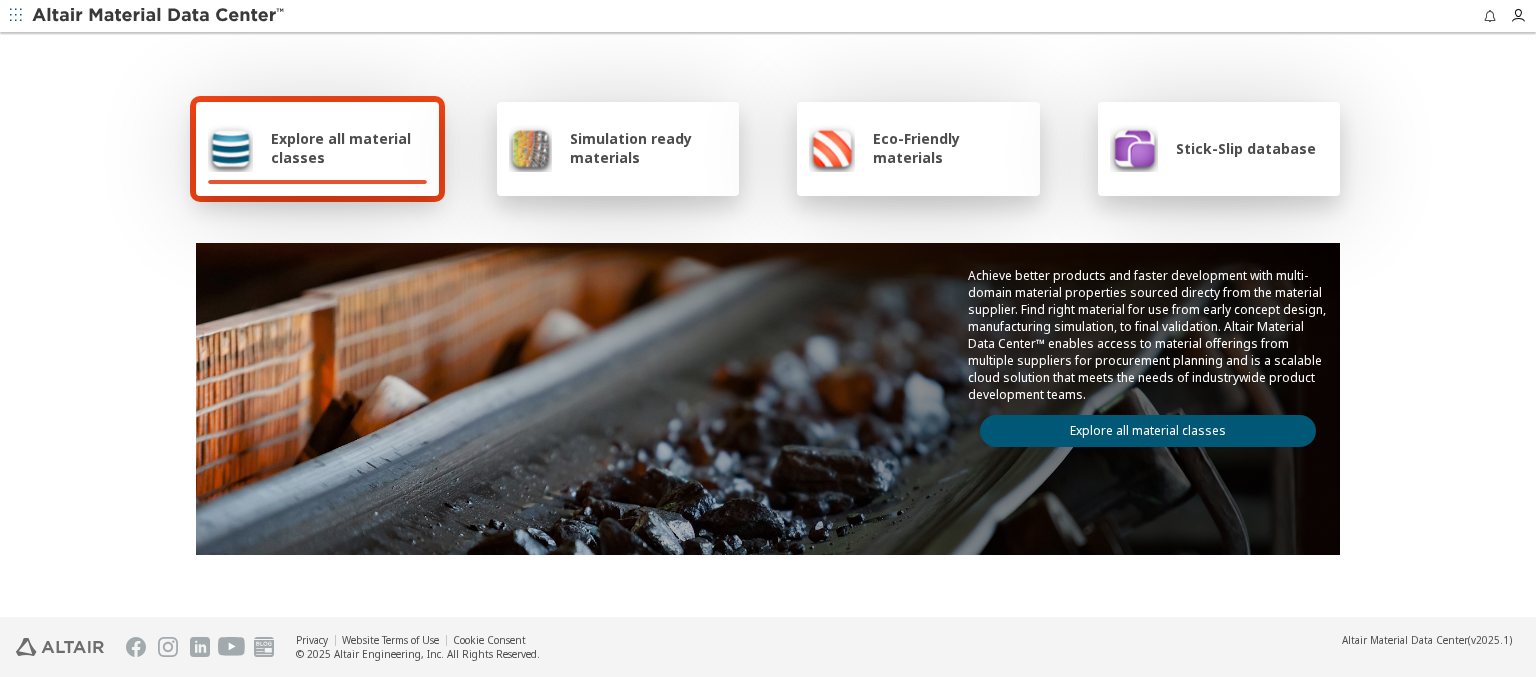 click on "Explore all material classes" at bounding box center (349, 148) 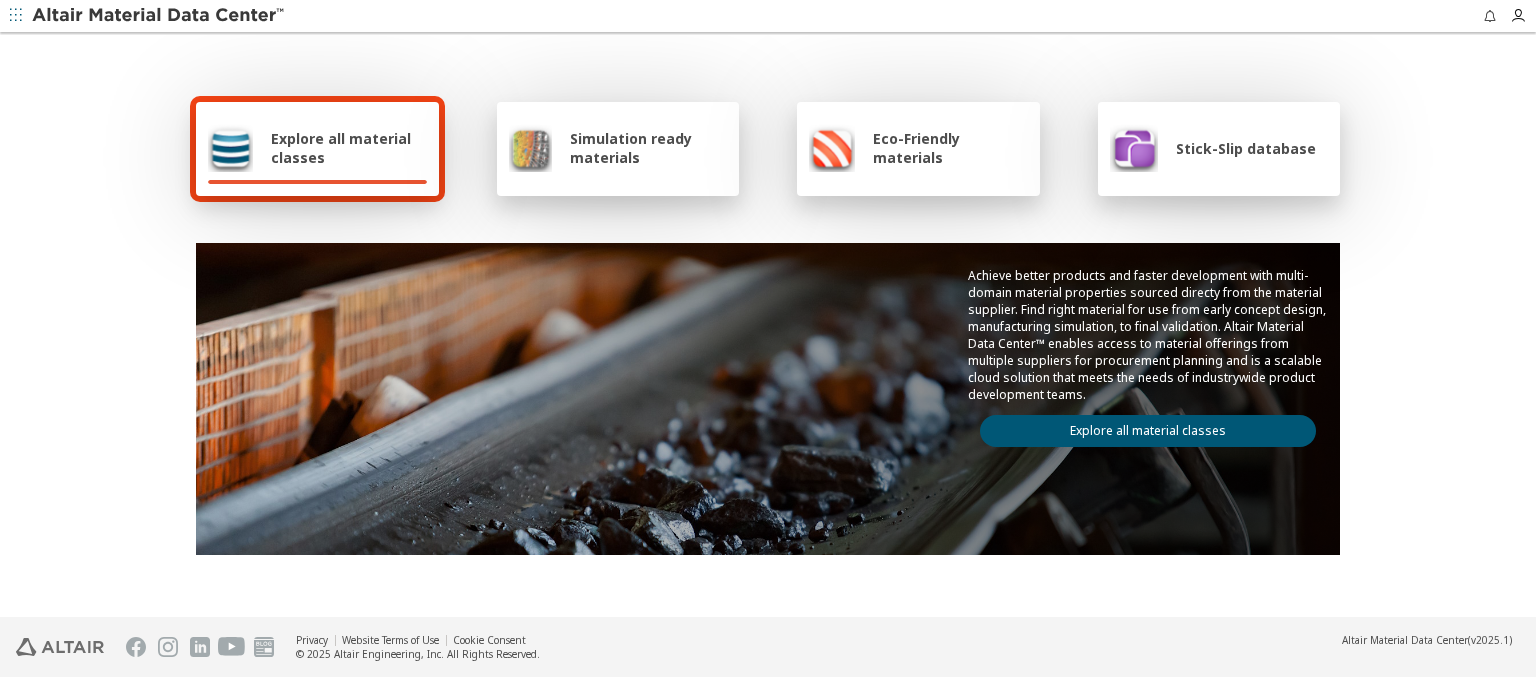 click on "Explore all material classes" at bounding box center [1148, 431] 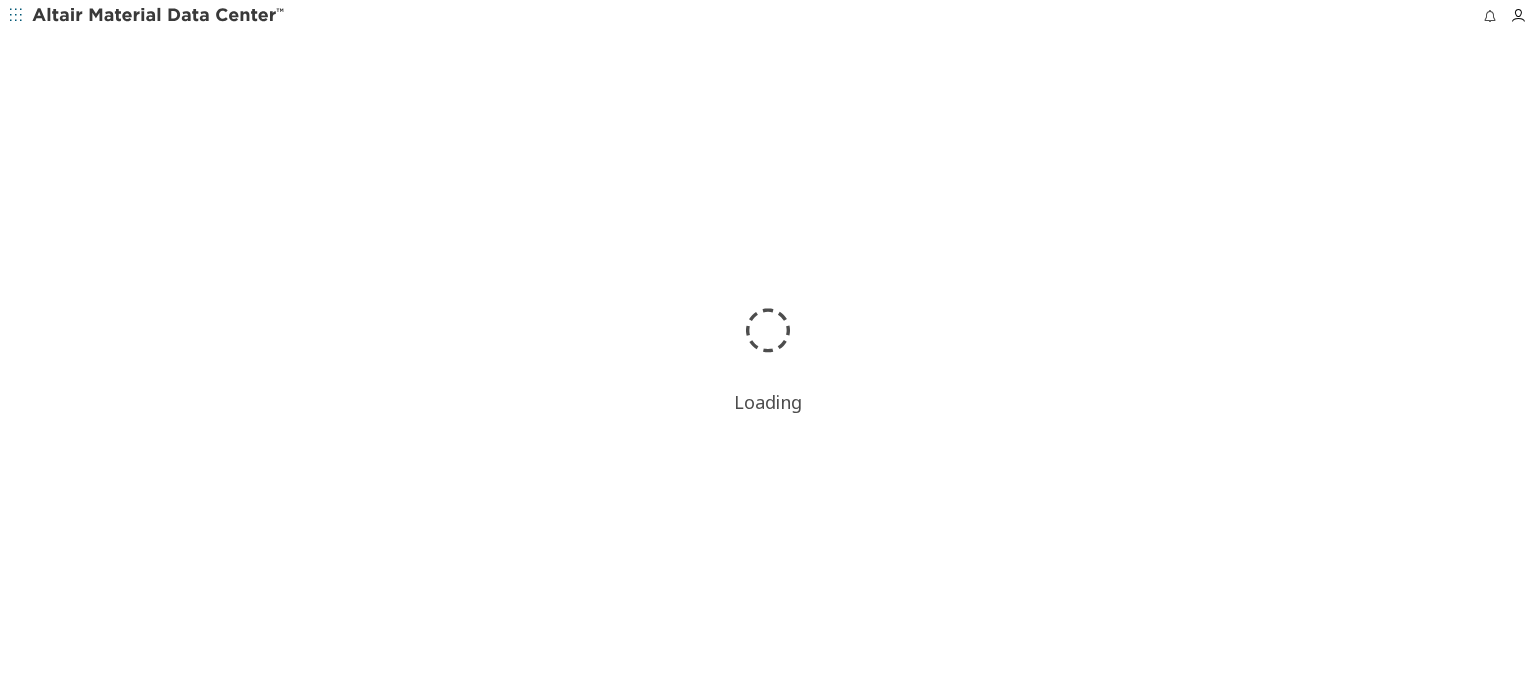 scroll, scrollTop: 0, scrollLeft: 0, axis: both 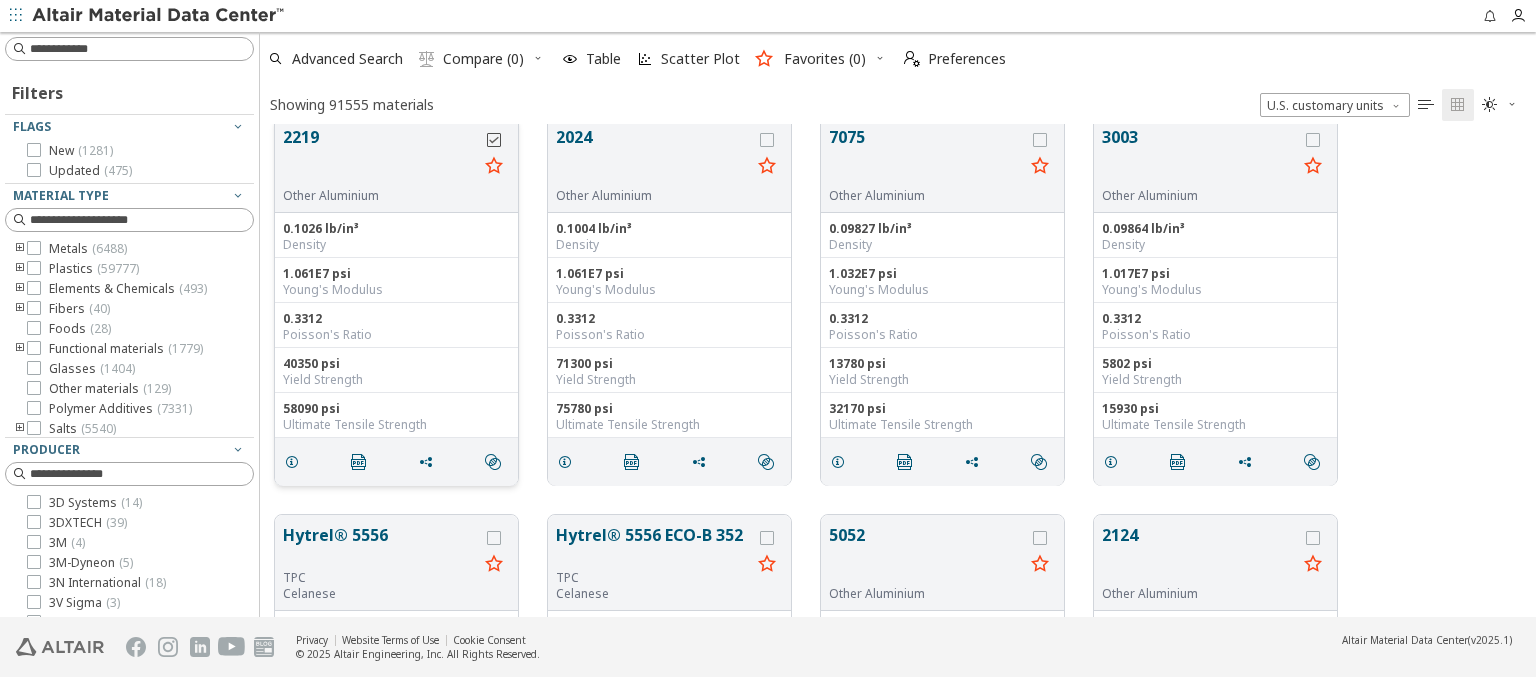 click at bounding box center [494, 140] 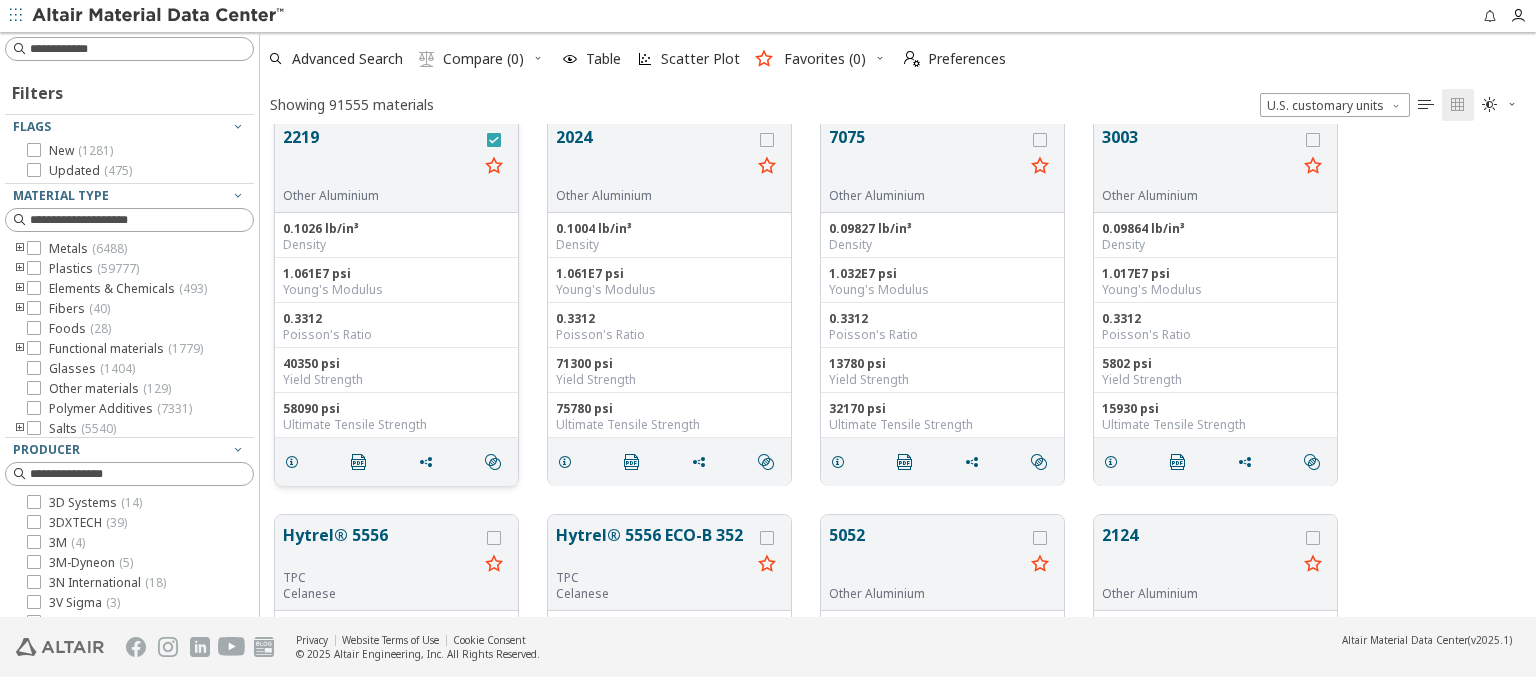 scroll, scrollTop: 0, scrollLeft: 0, axis: both 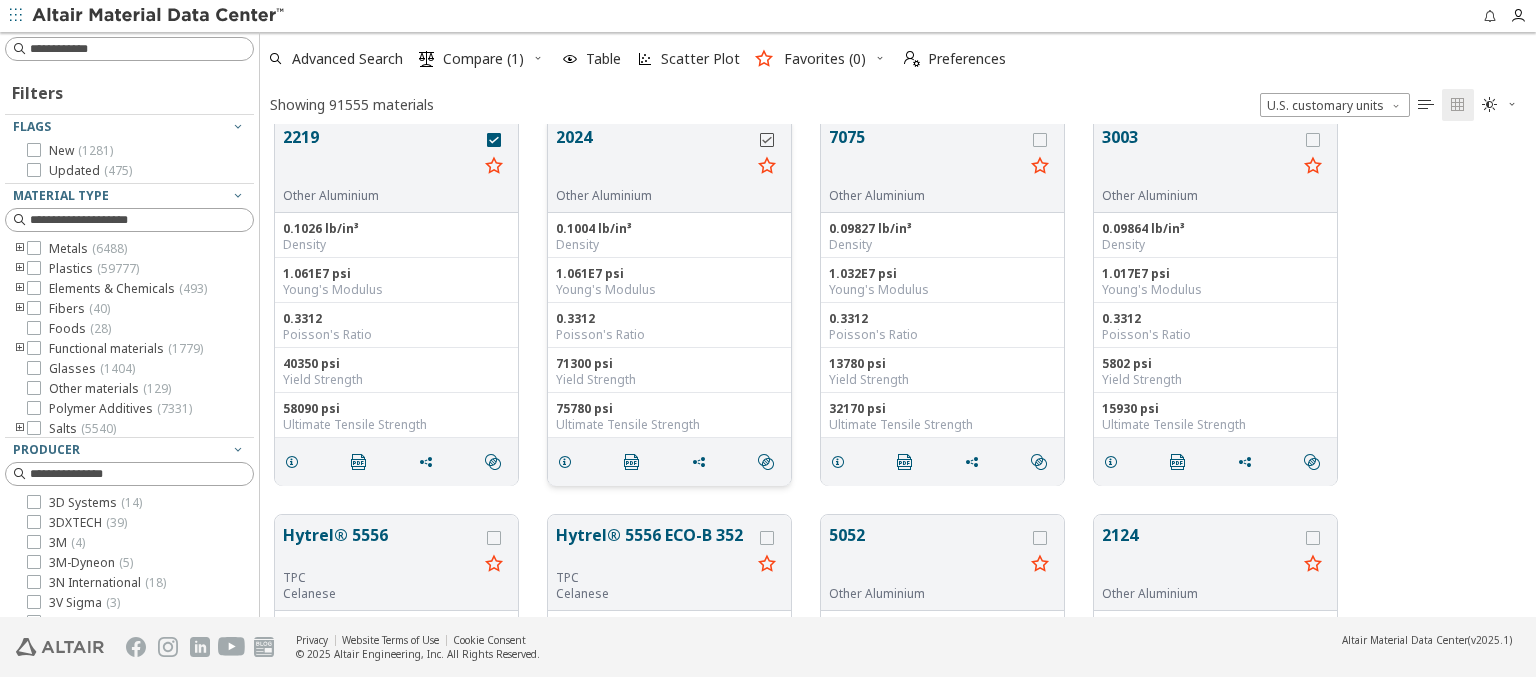 click at bounding box center (767, 140) 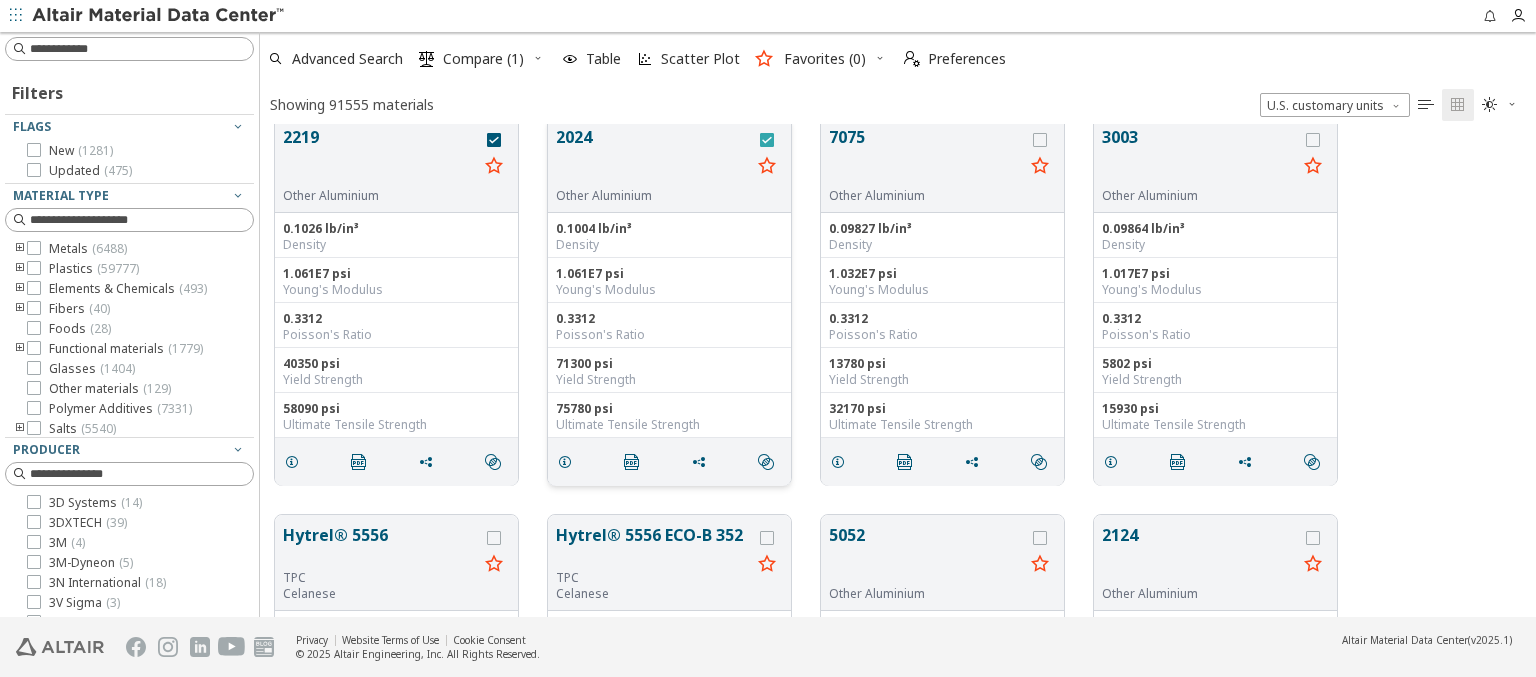 scroll, scrollTop: 0, scrollLeft: 0, axis: both 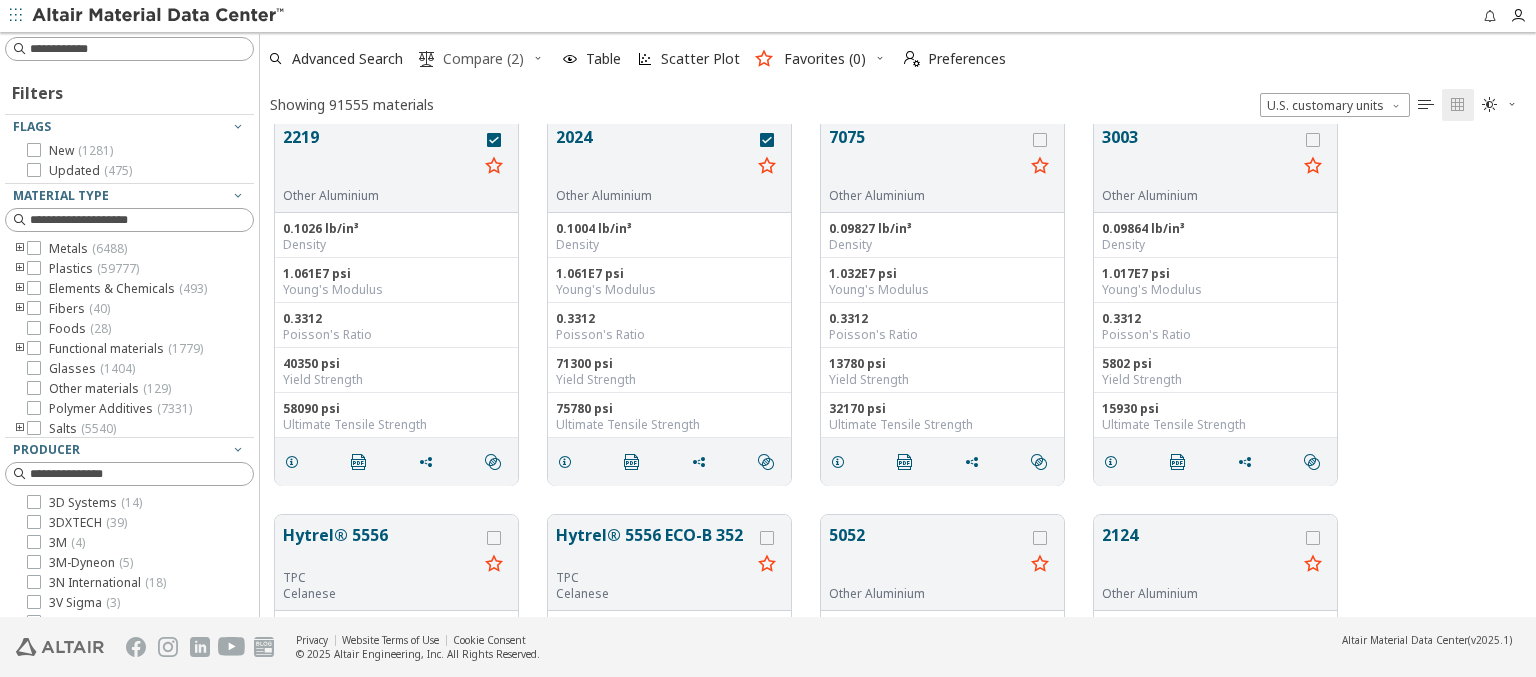 click on "Compare (2)" at bounding box center [483, 59] 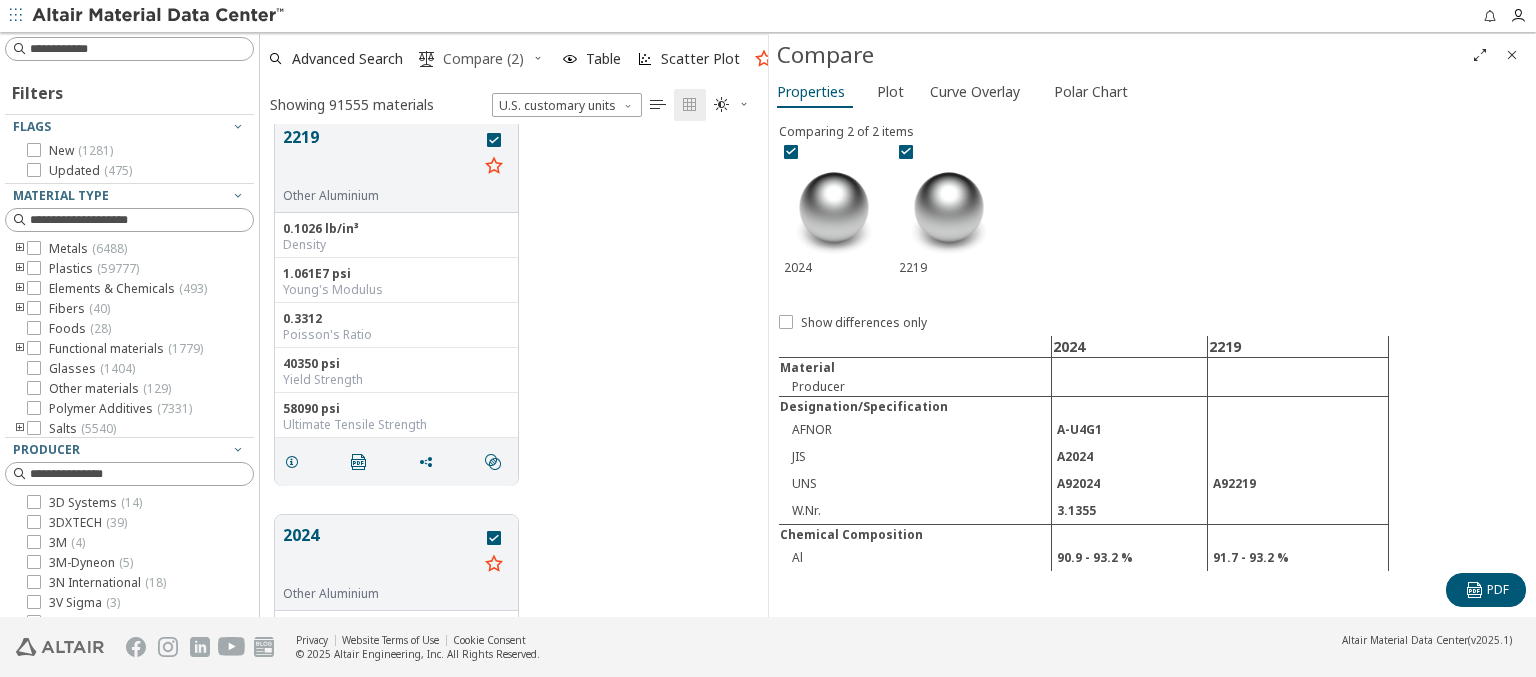 scroll, scrollTop: 478, scrollLeft: 492, axis: both 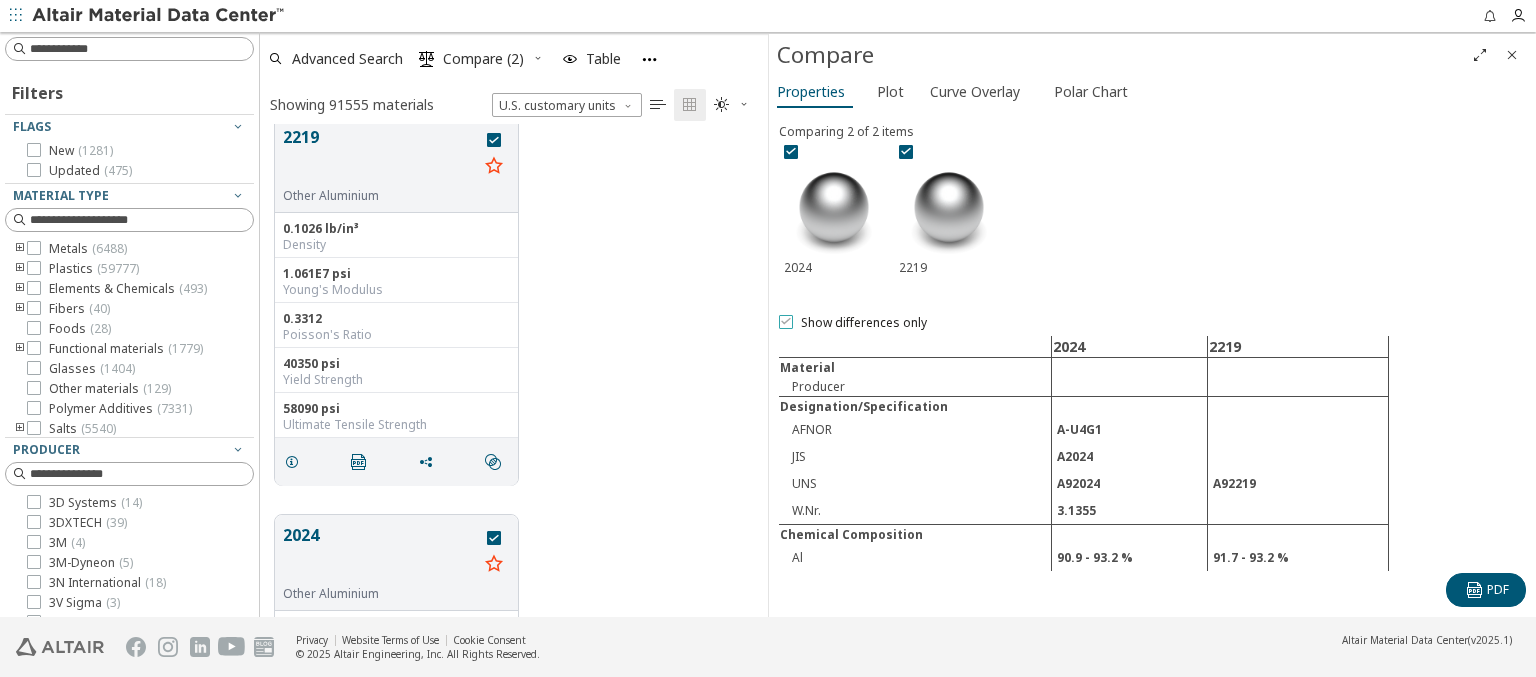 click on "Show differences only" at bounding box center (864, 323) 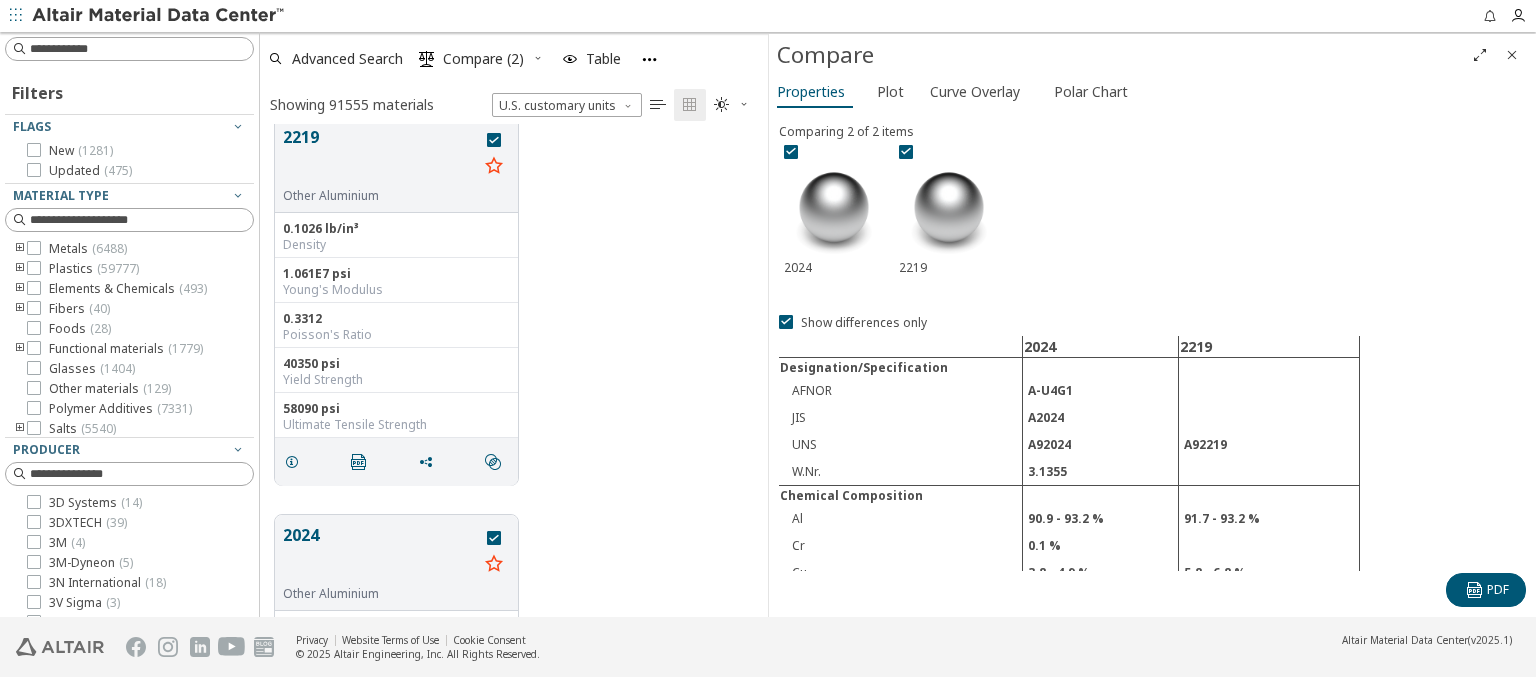 click at bounding box center (159, 16) 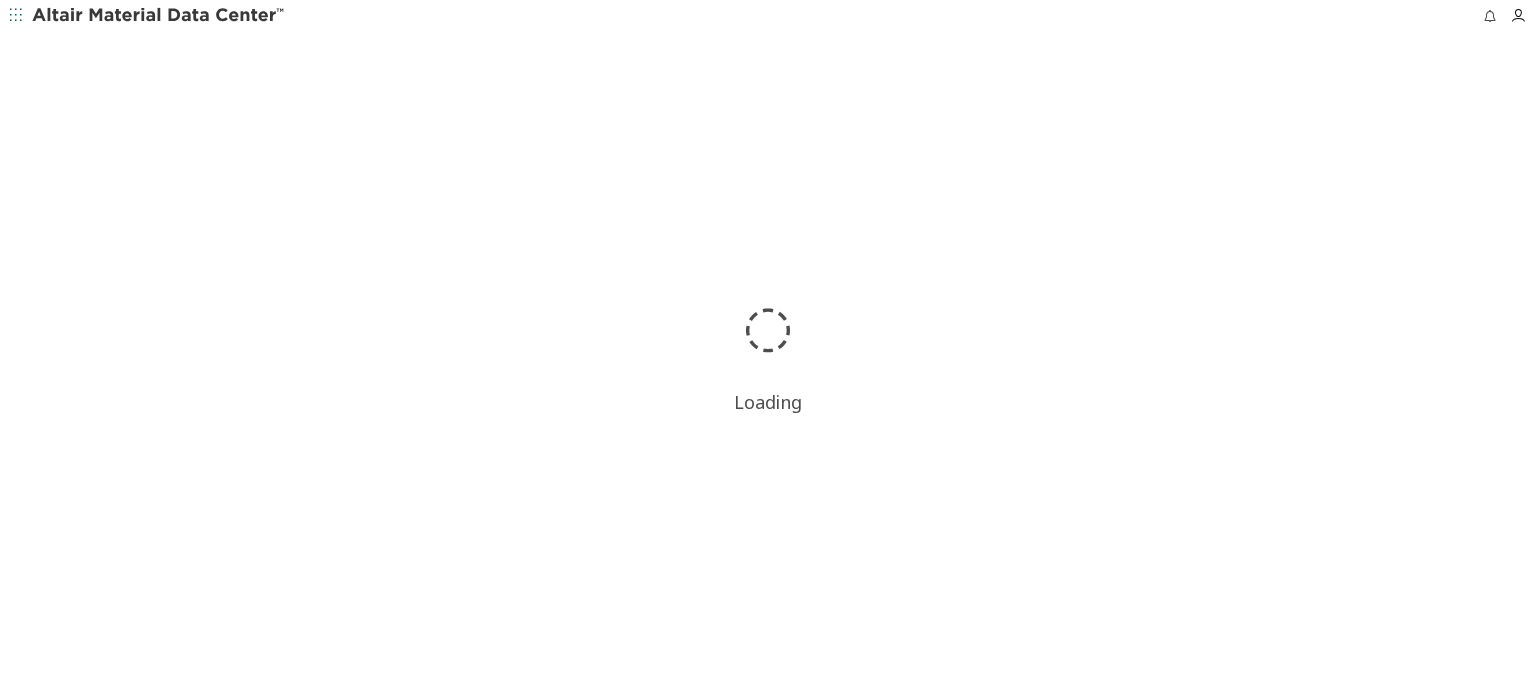 scroll, scrollTop: 0, scrollLeft: 0, axis: both 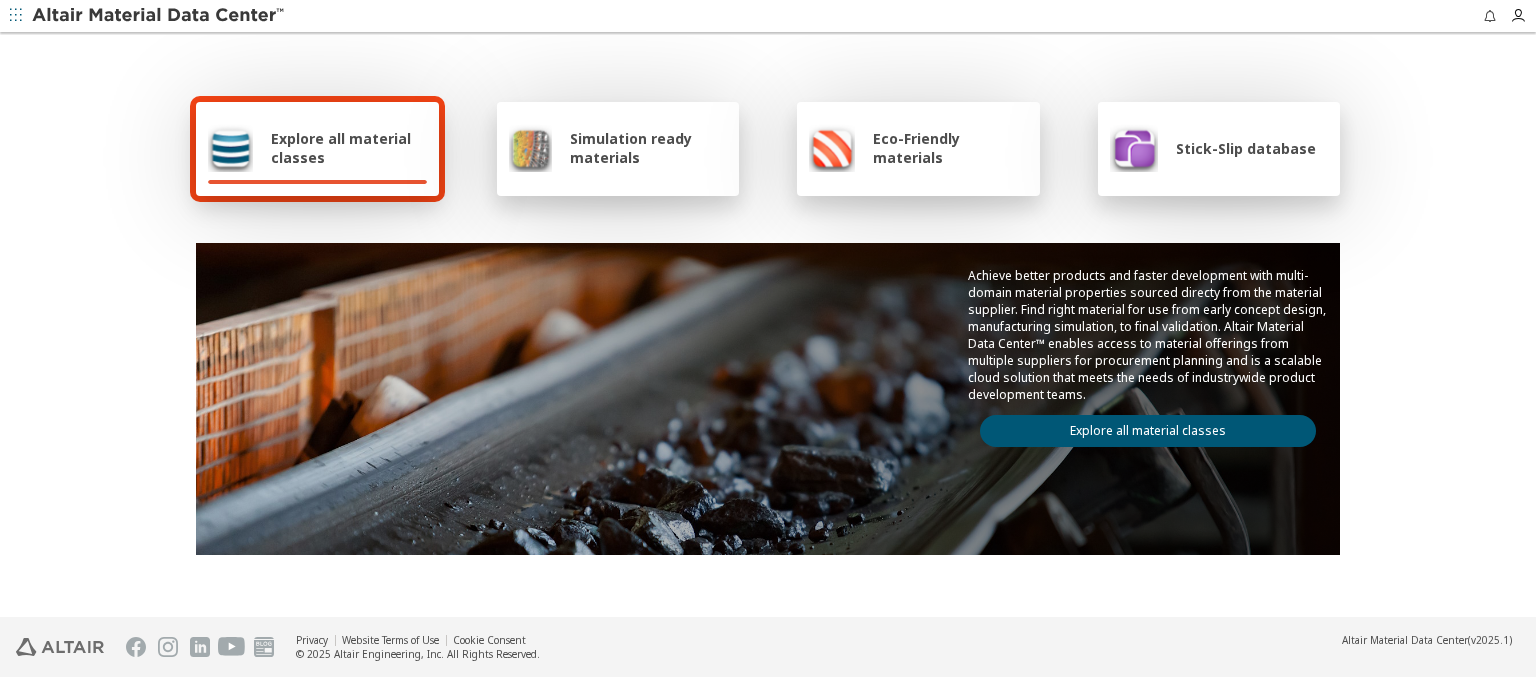 click at bounding box center [159, 16] 